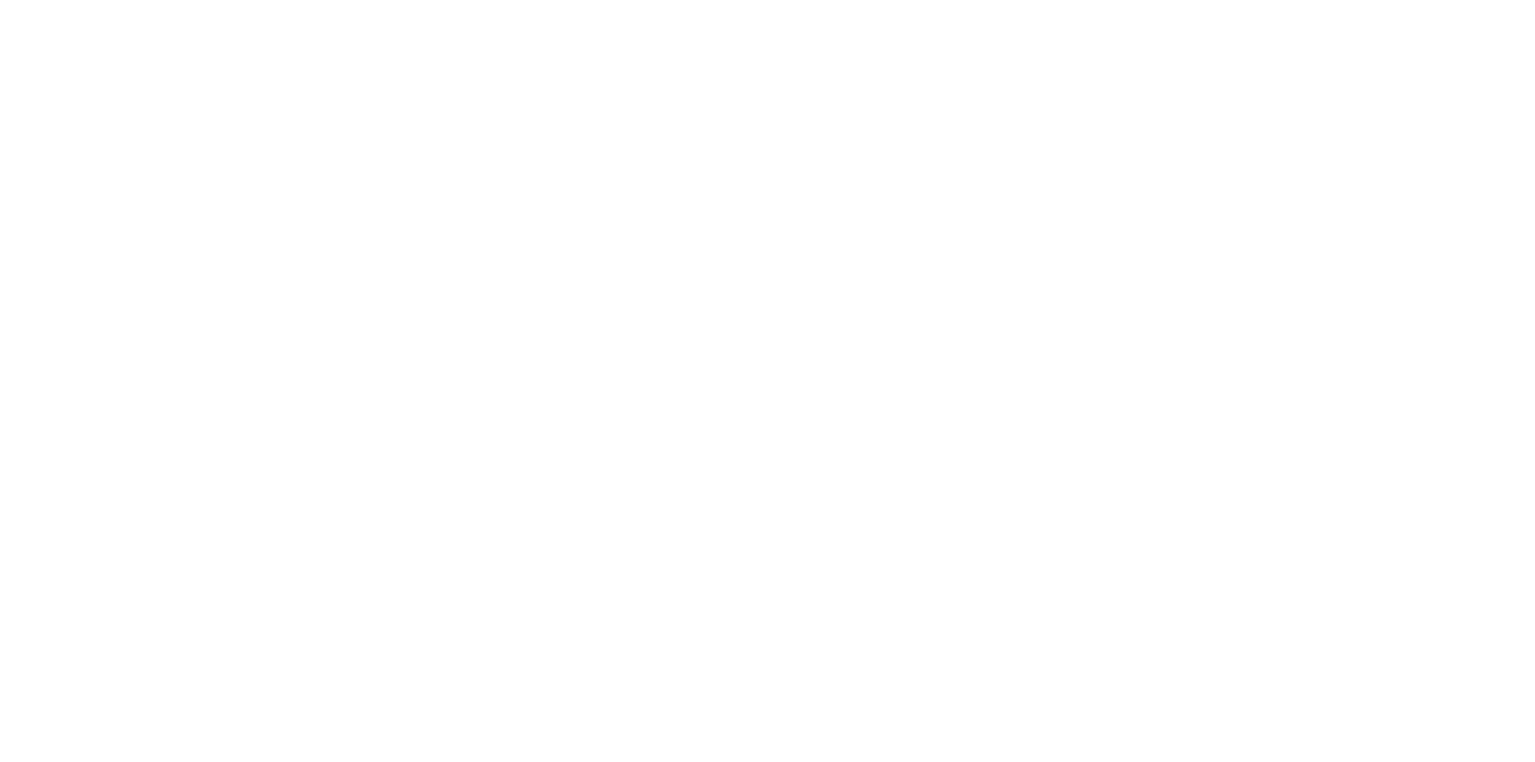 scroll, scrollTop: 0, scrollLeft: 0, axis: both 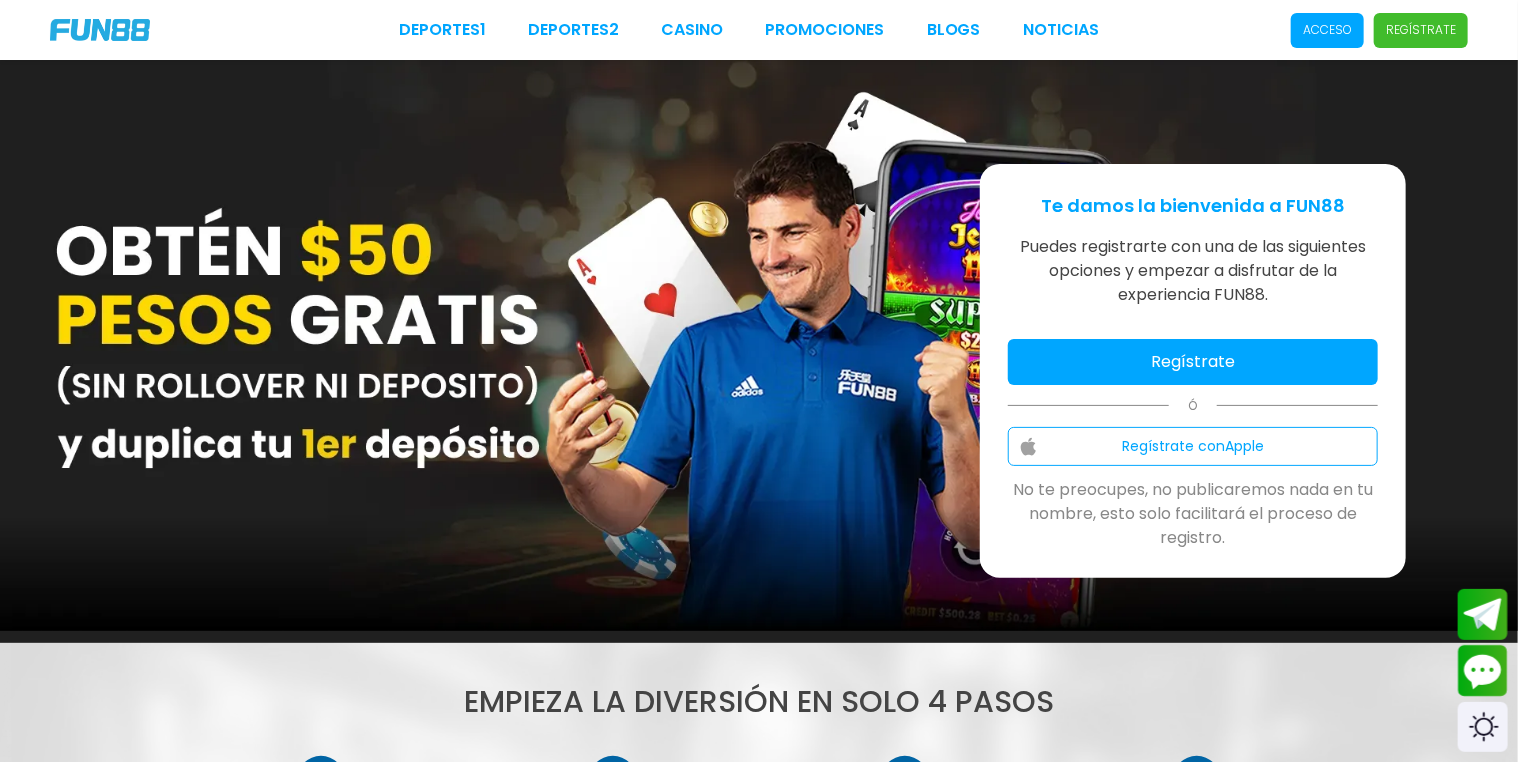click on "Acceso" at bounding box center (1327, 30) 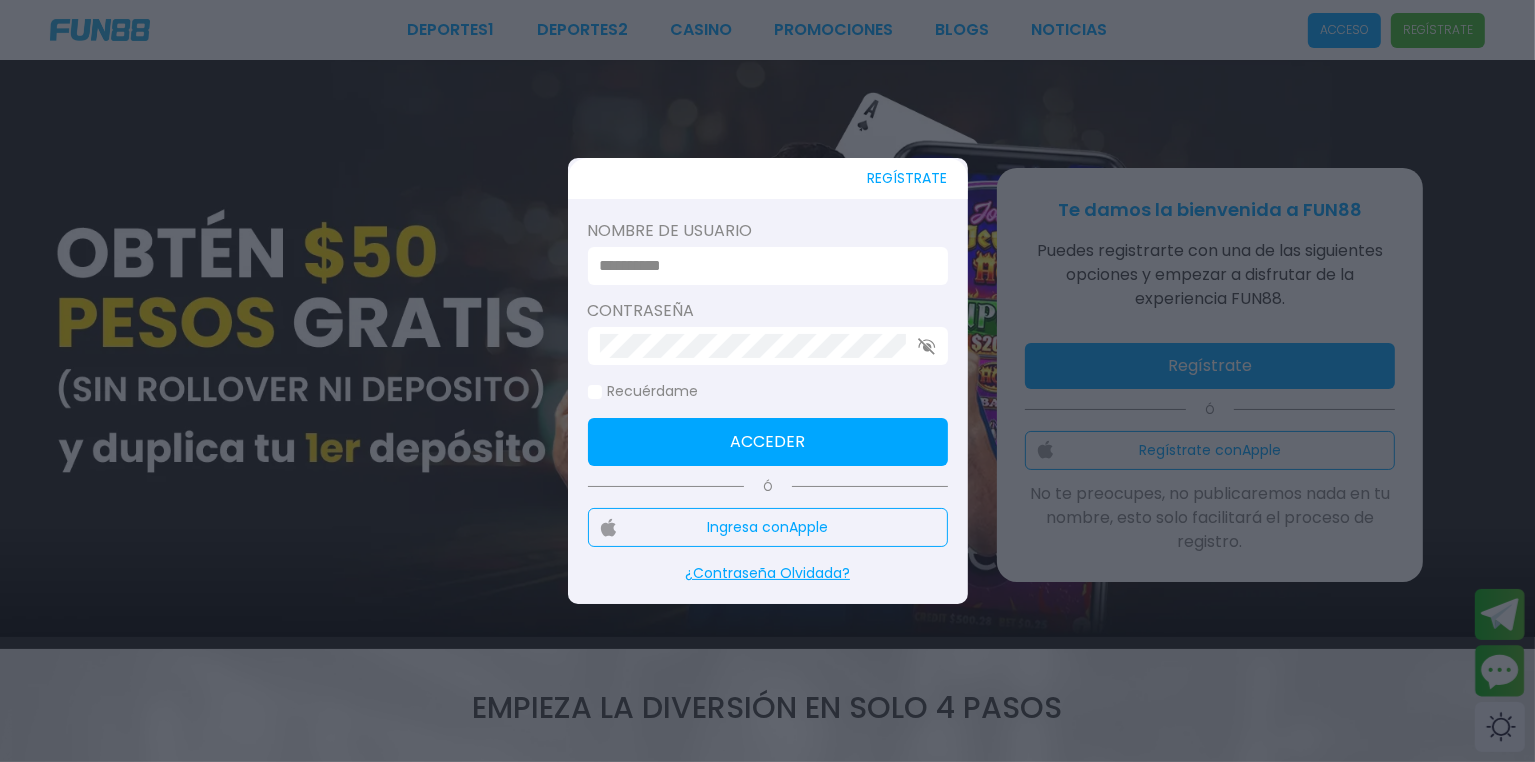 click at bounding box center [762, 266] 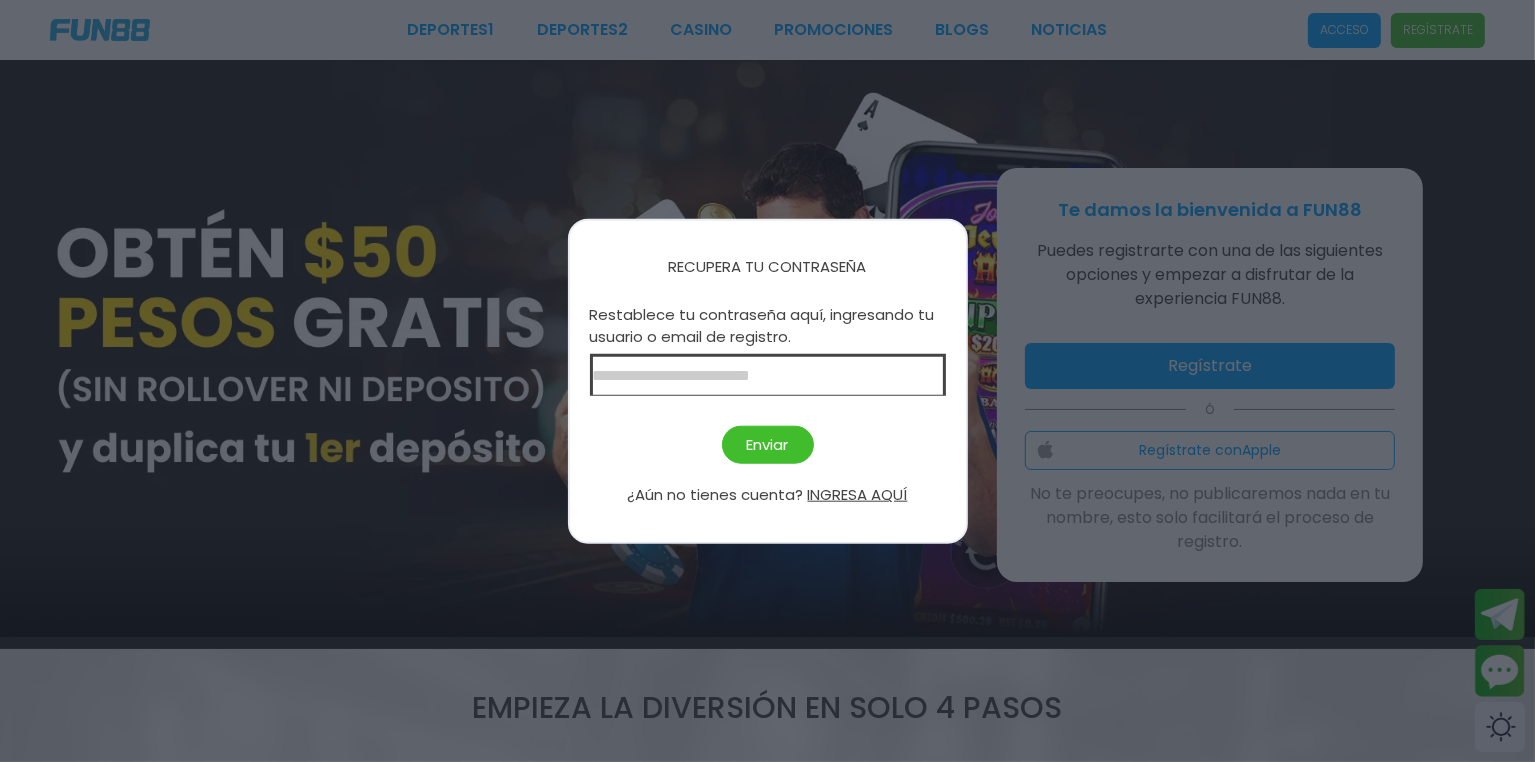 click at bounding box center (768, 374) 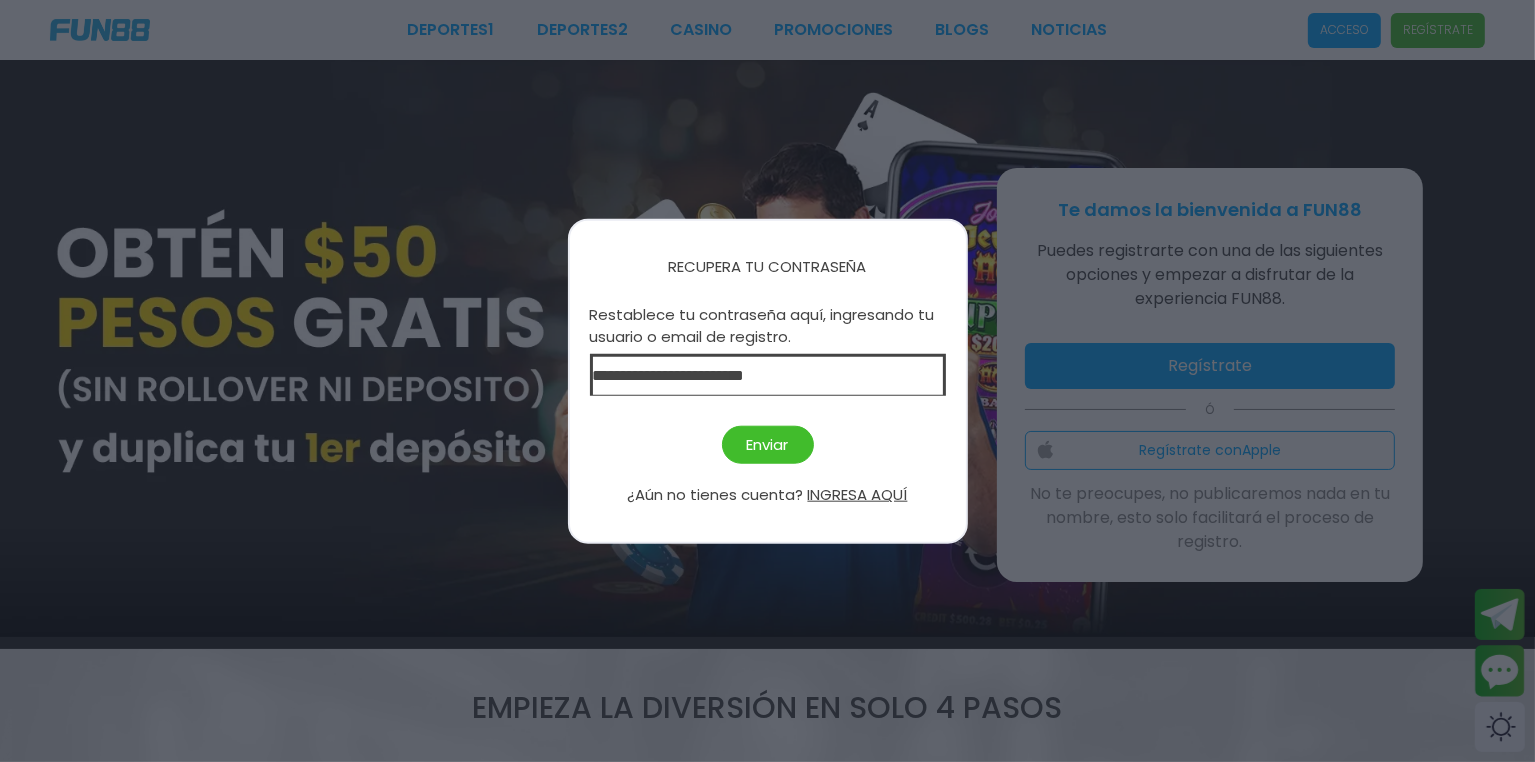 click on "**********" at bounding box center [768, 381] 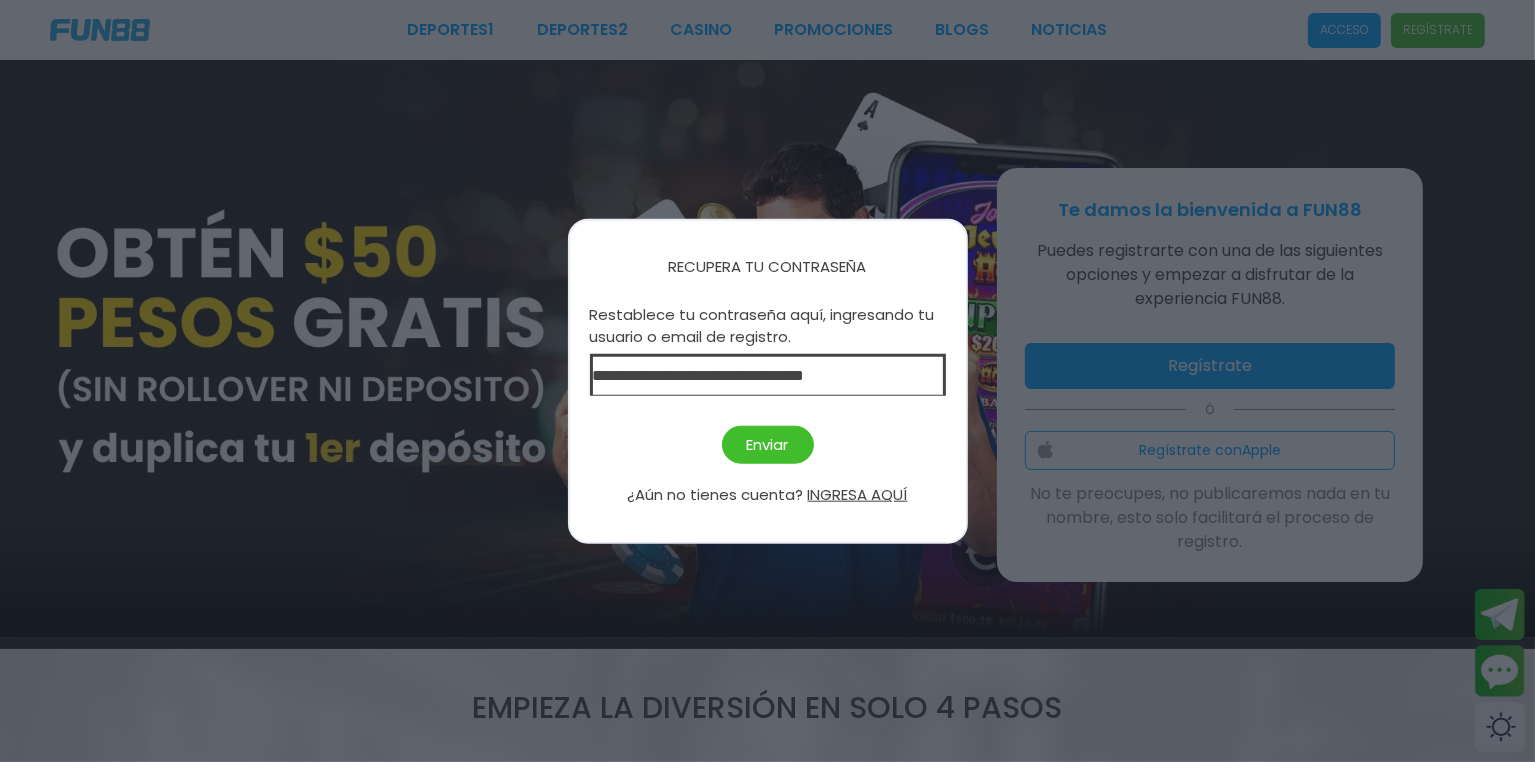 type on "**********" 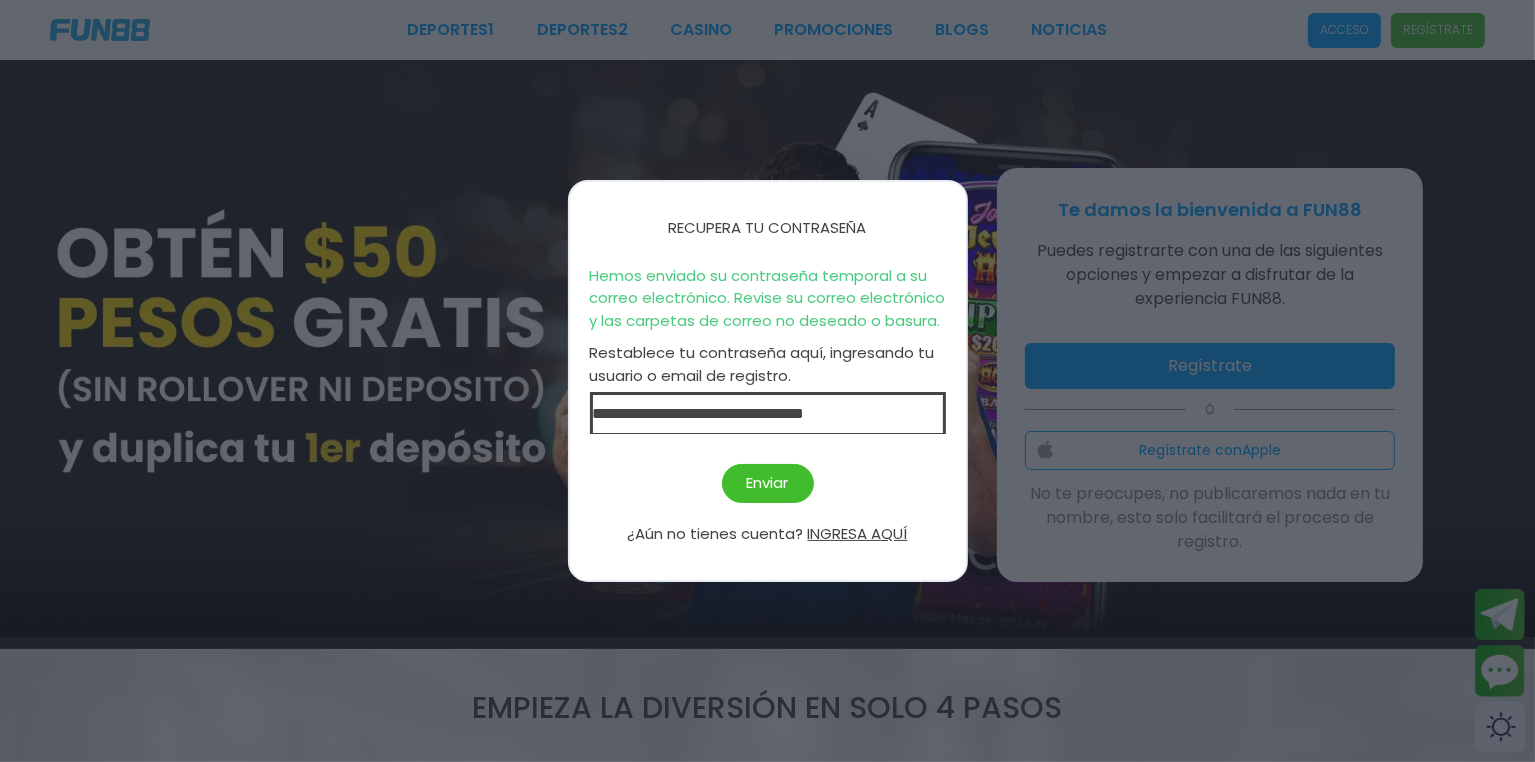 click at bounding box center [767, 381] 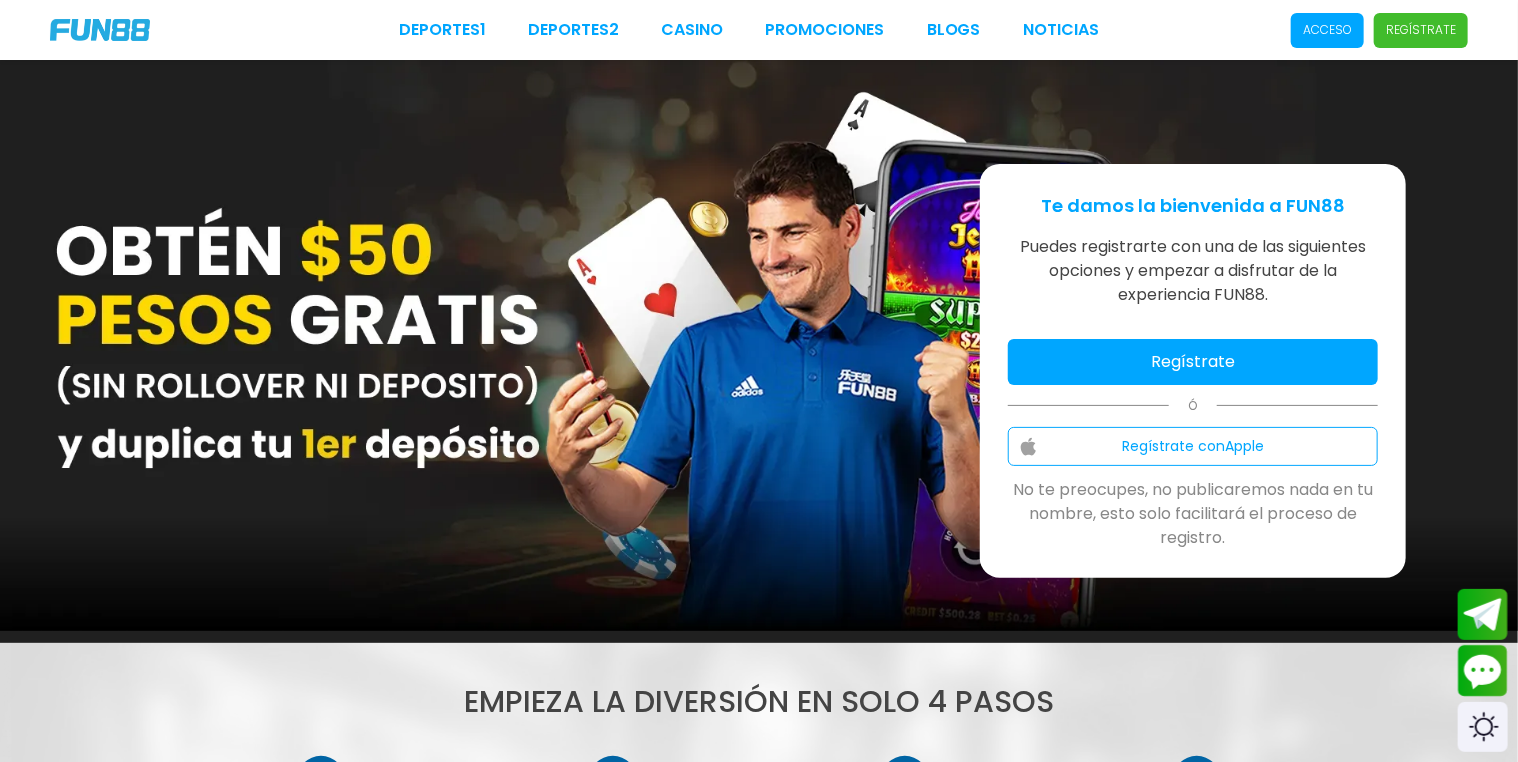click on "Acceso" at bounding box center [1327, 30] 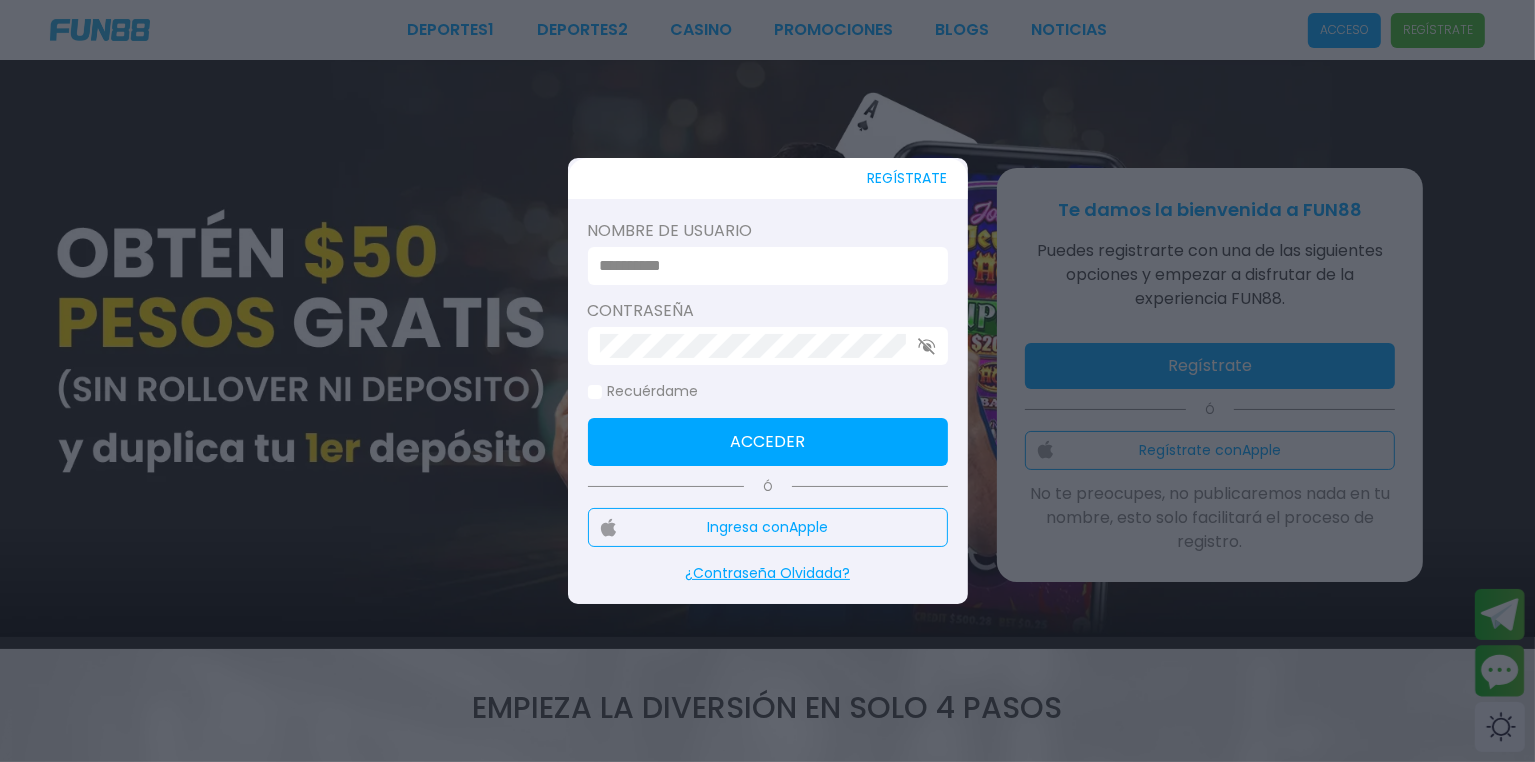click at bounding box center [762, 266] 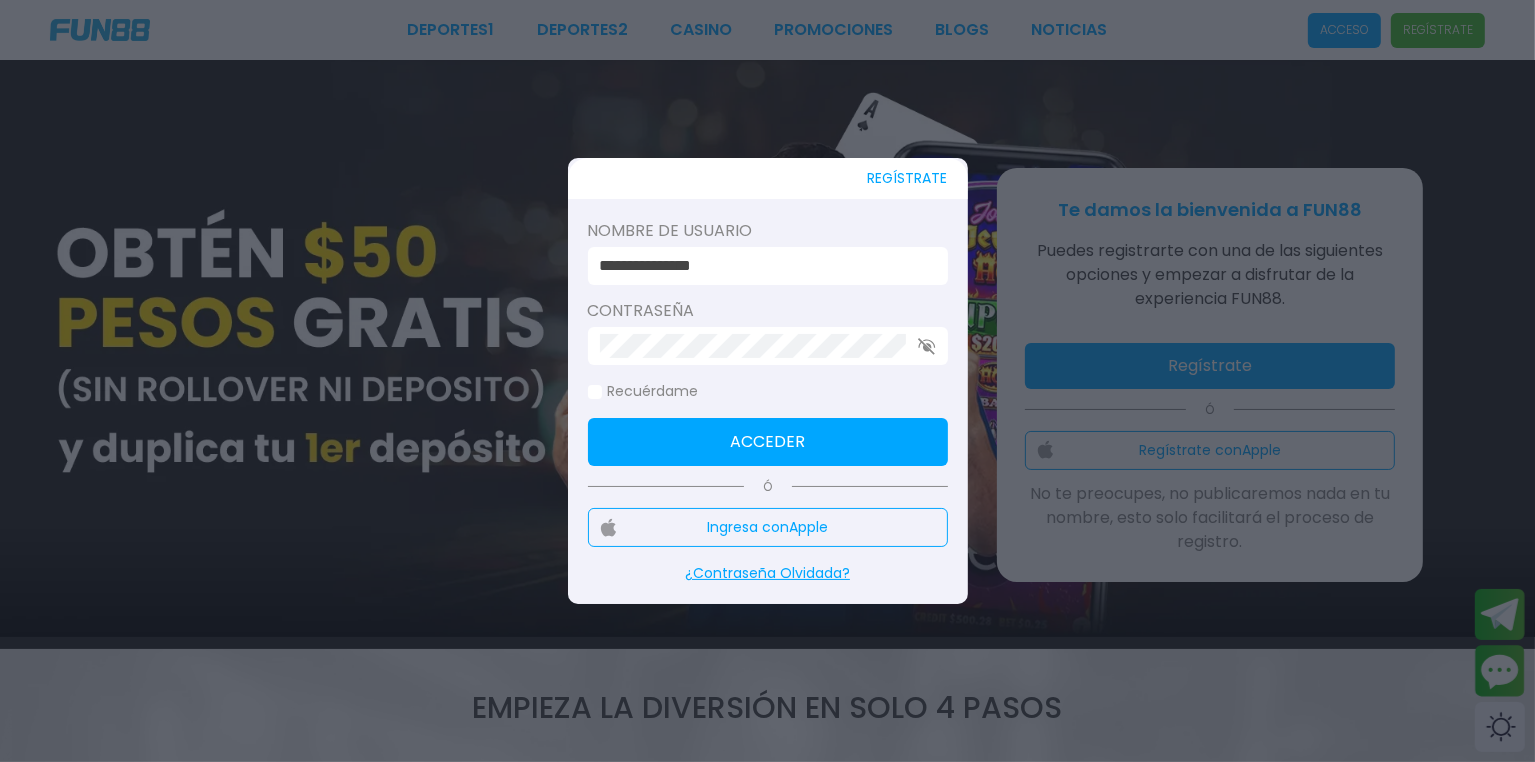 type on "**********" 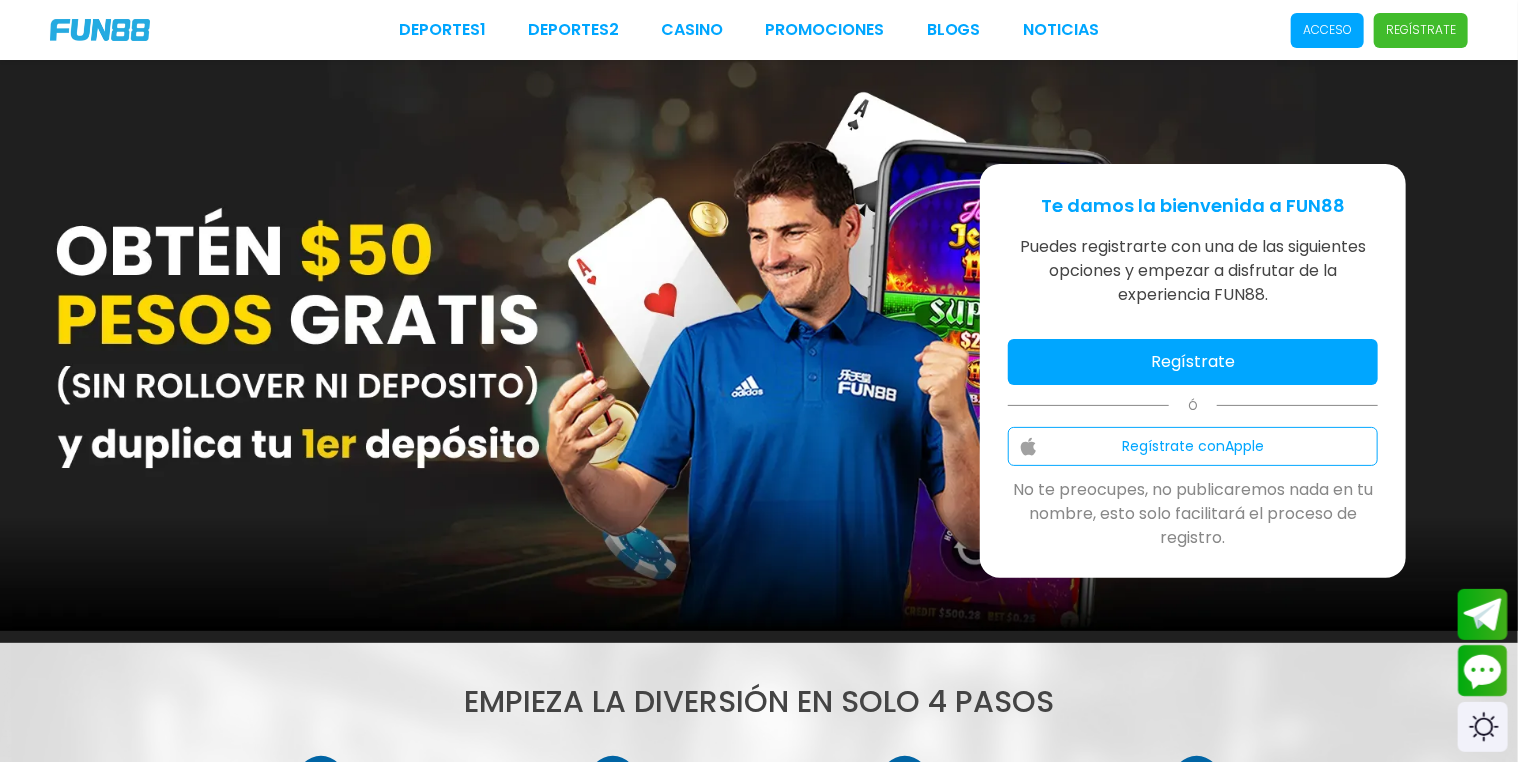 click on "Acceso" at bounding box center (1327, 30) 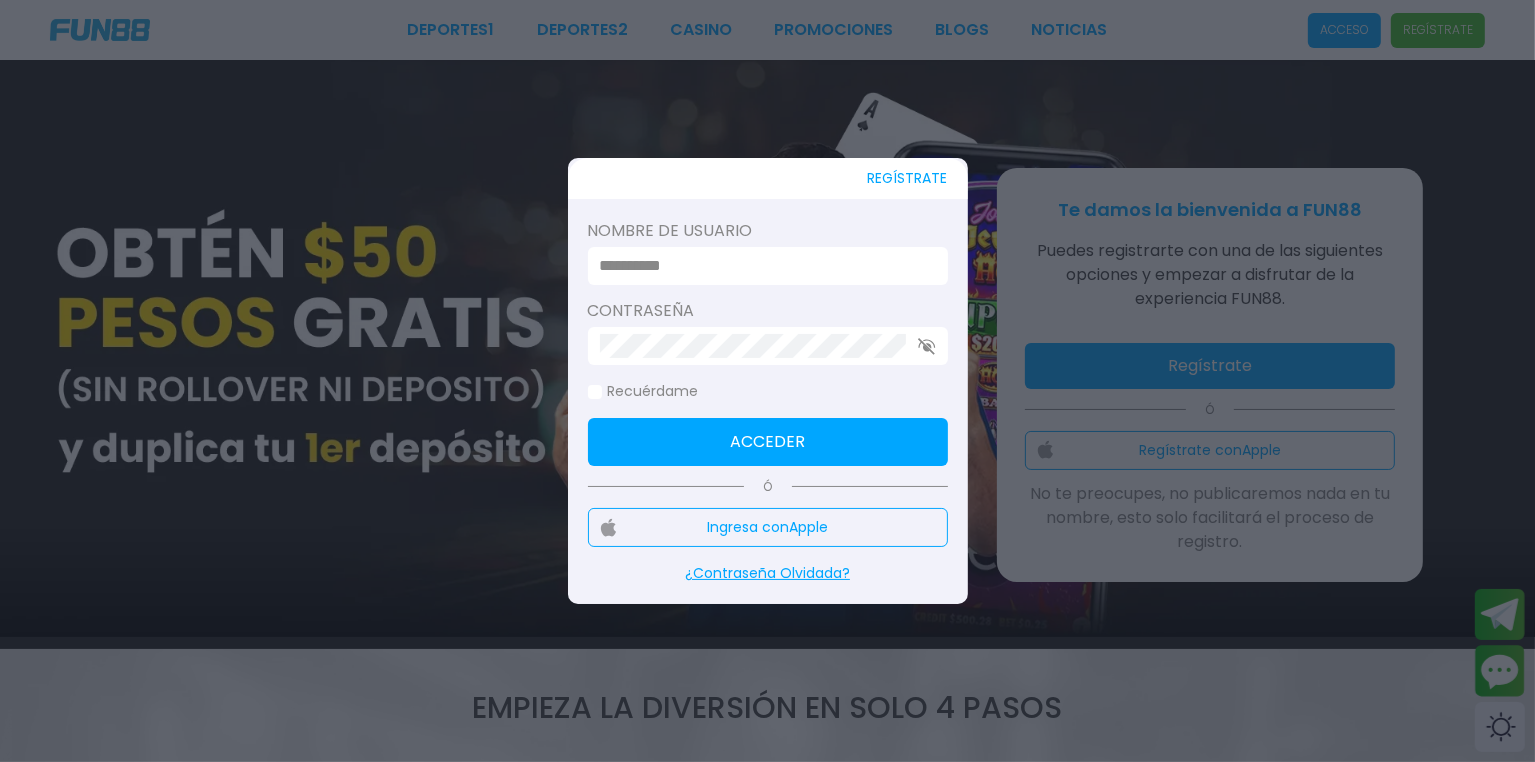 click on "Nombre de usuario" 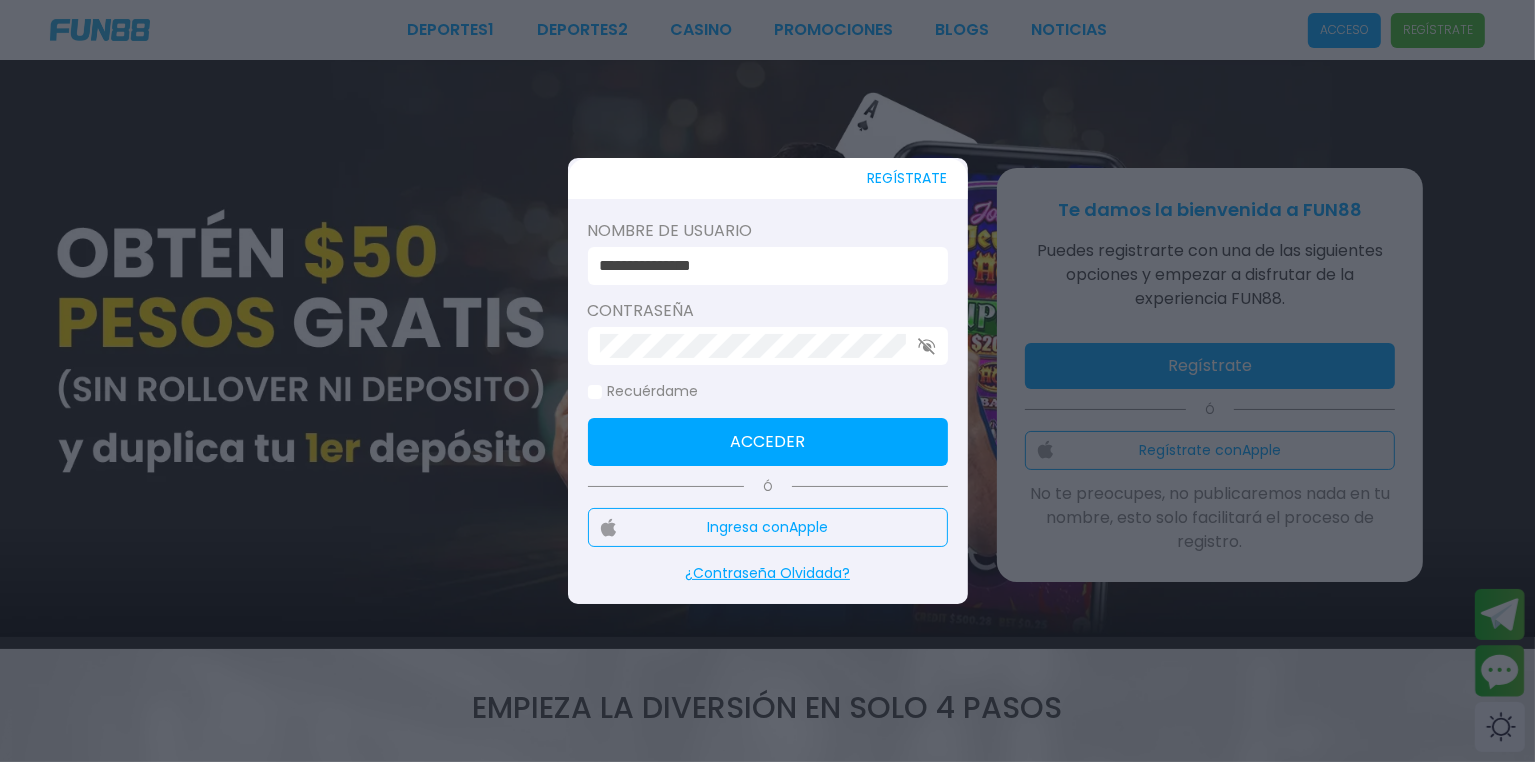 click 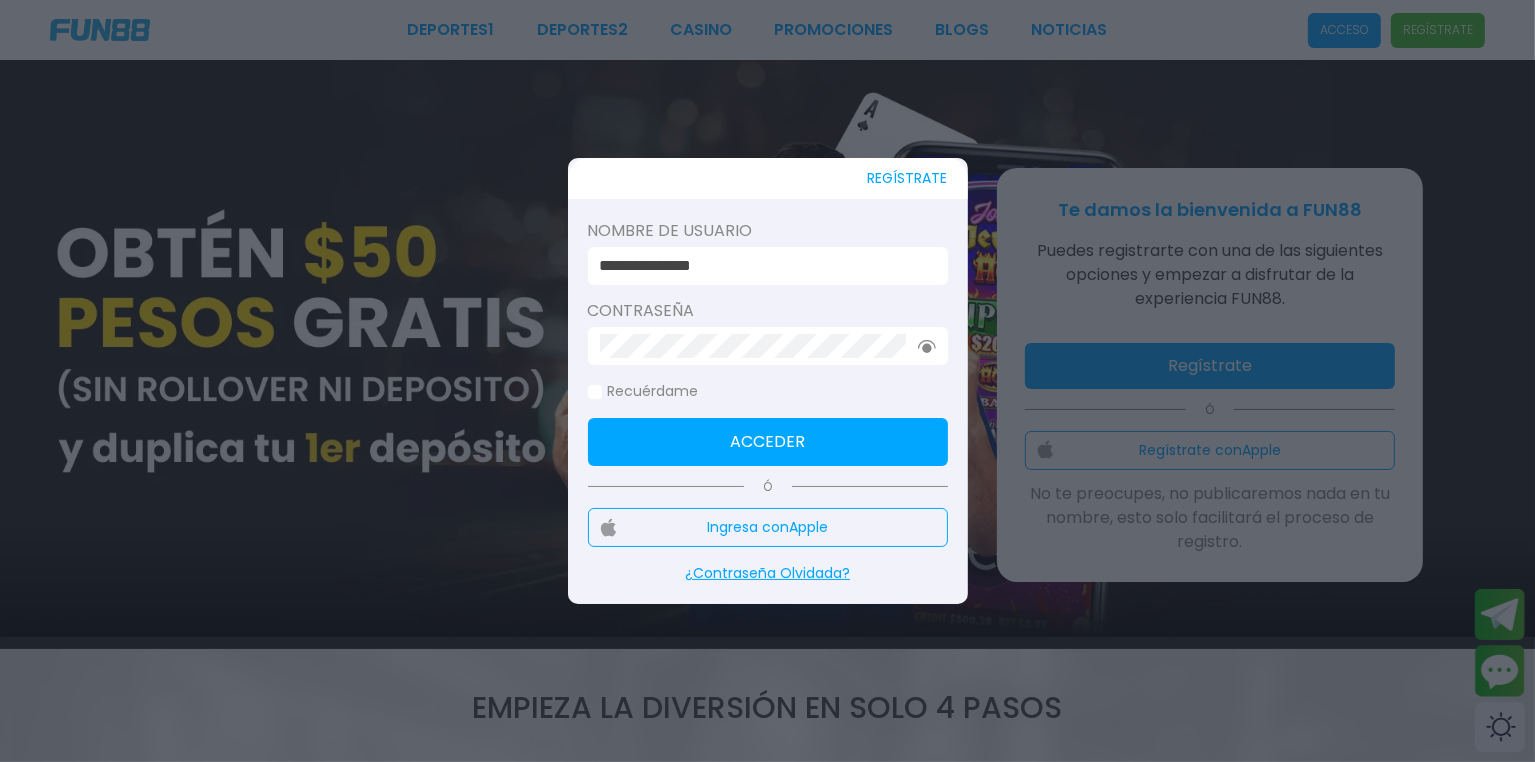 click on "Acceder" at bounding box center (768, 442) 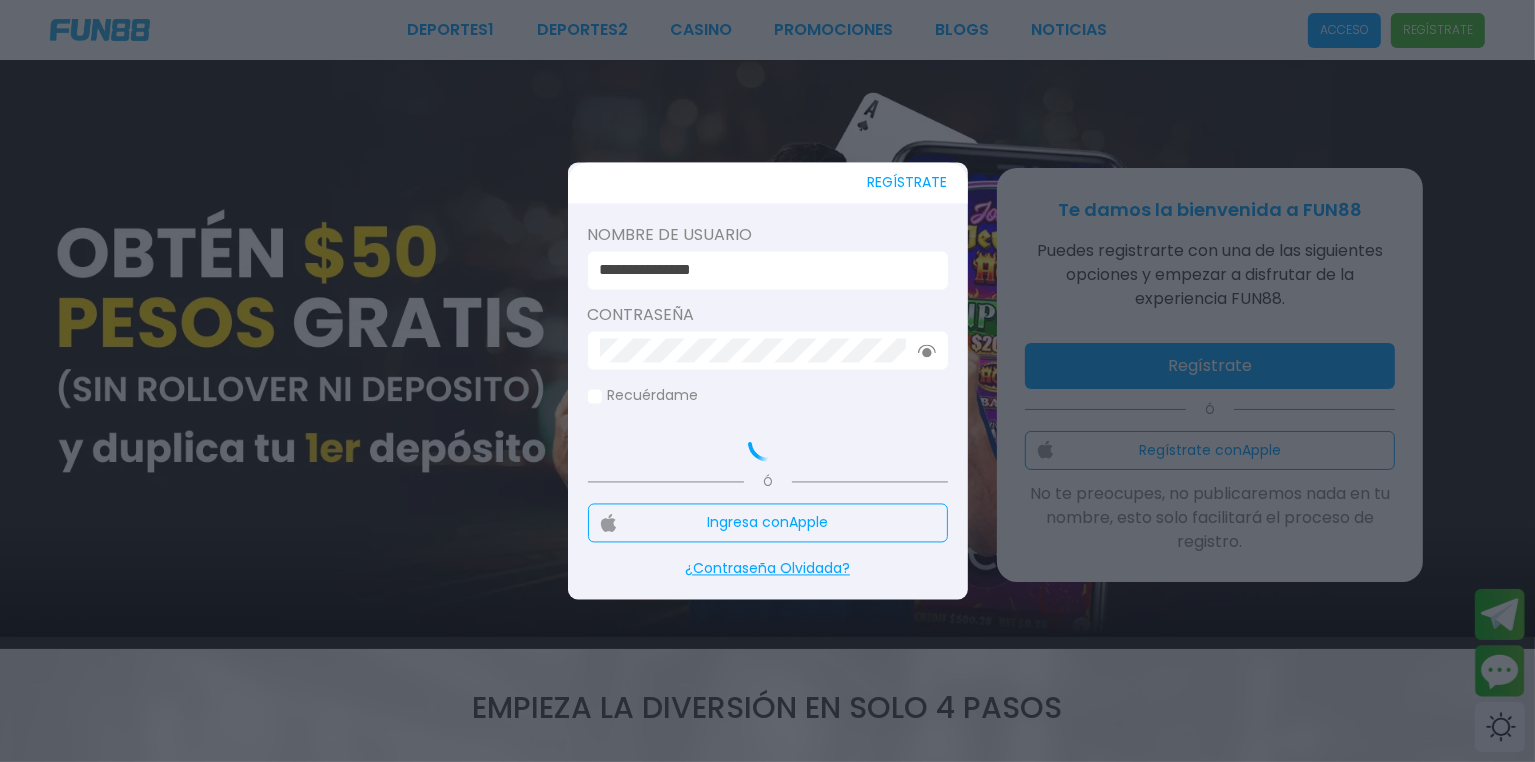 click on "Recuérdame" 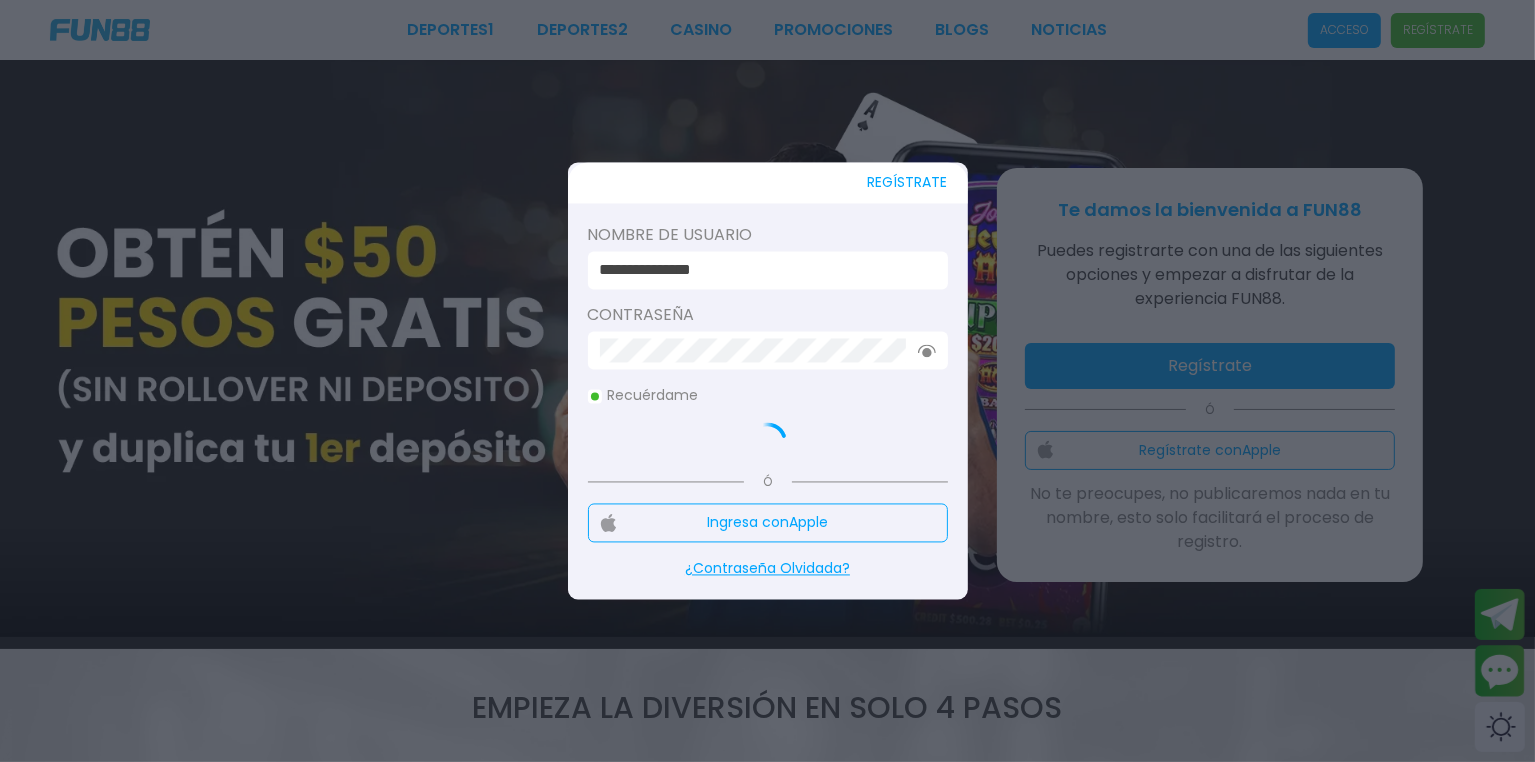 click at bounding box center [595, 396] 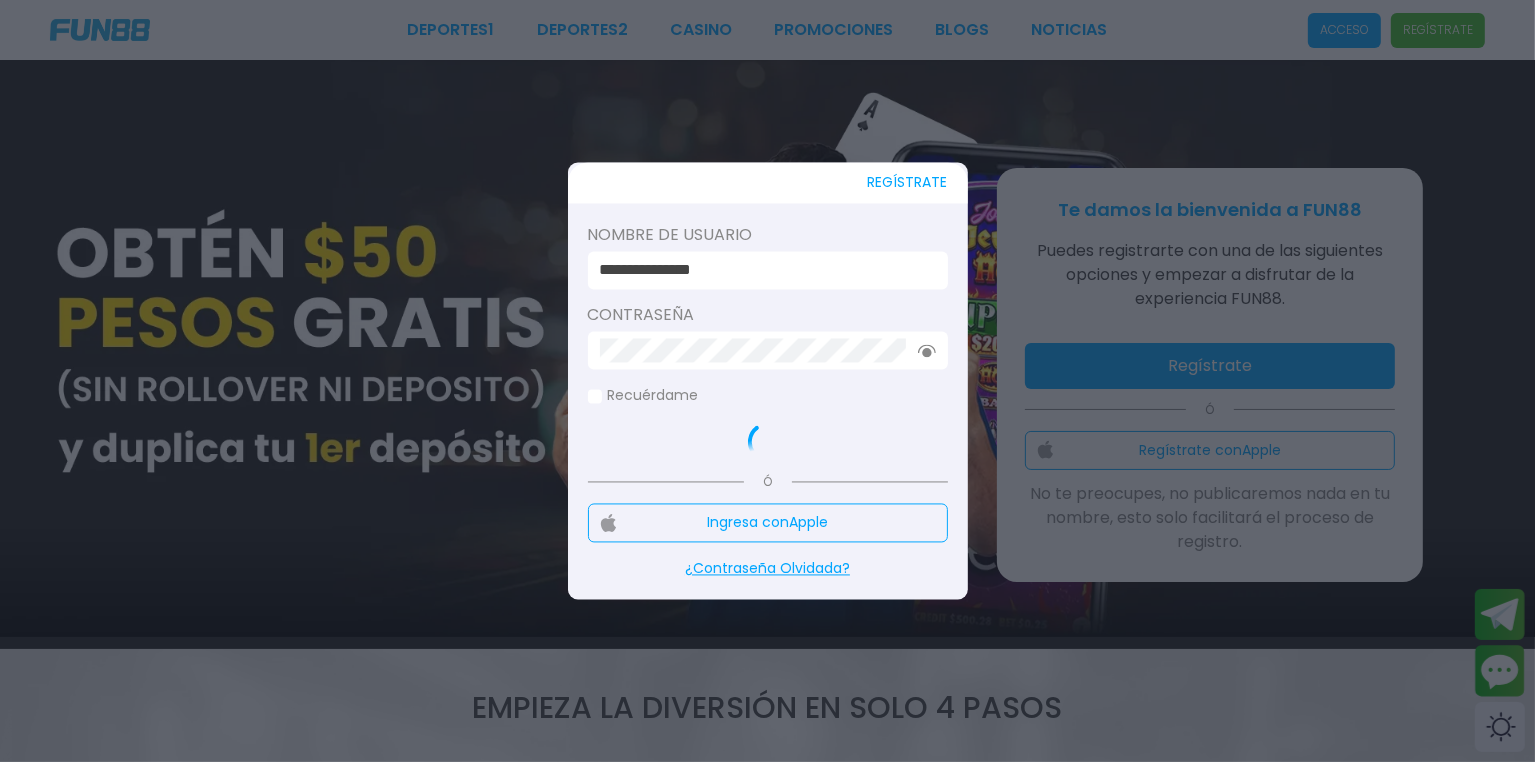 click at bounding box center (595, 396) 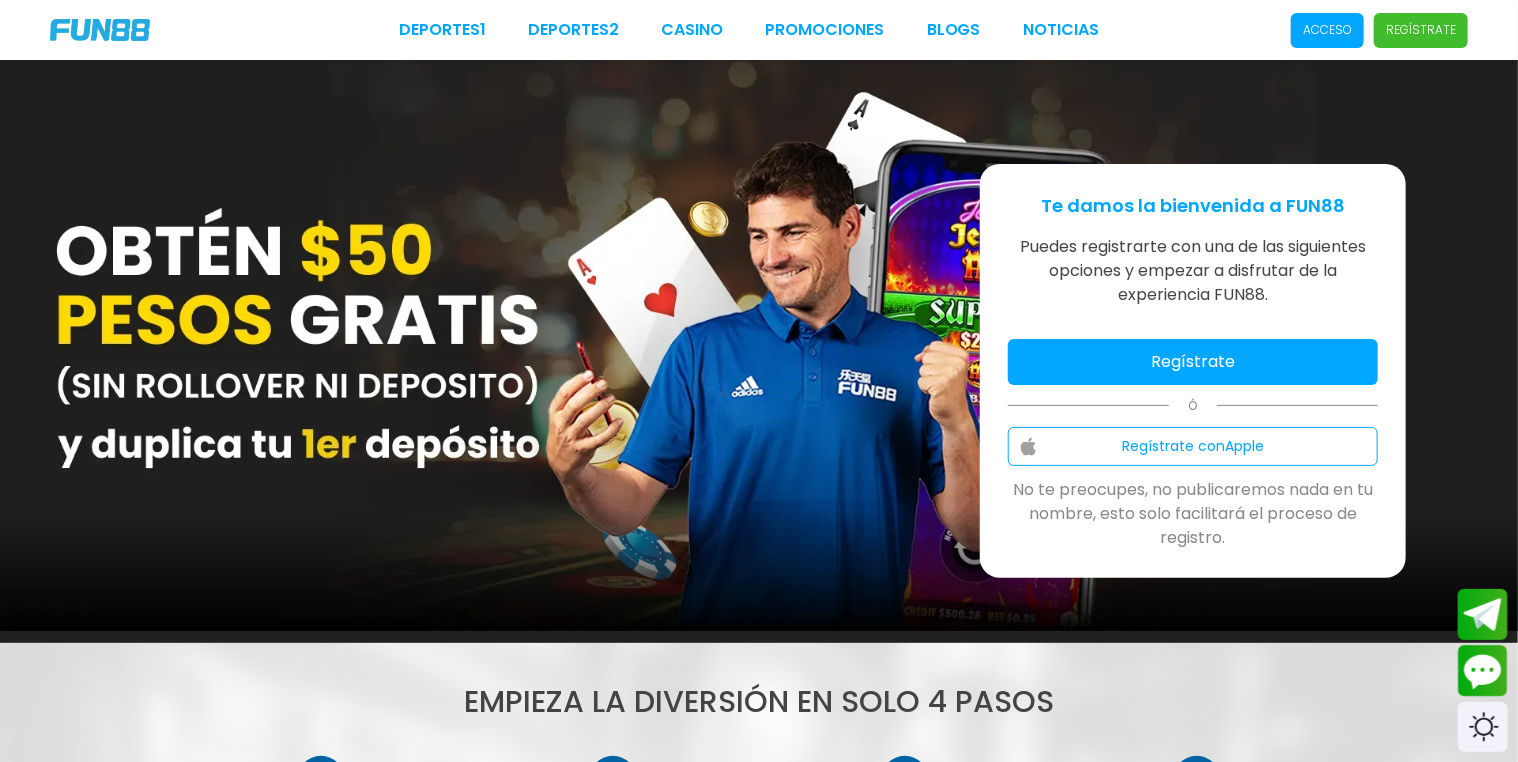 click on "Acceso" at bounding box center (1327, 30) 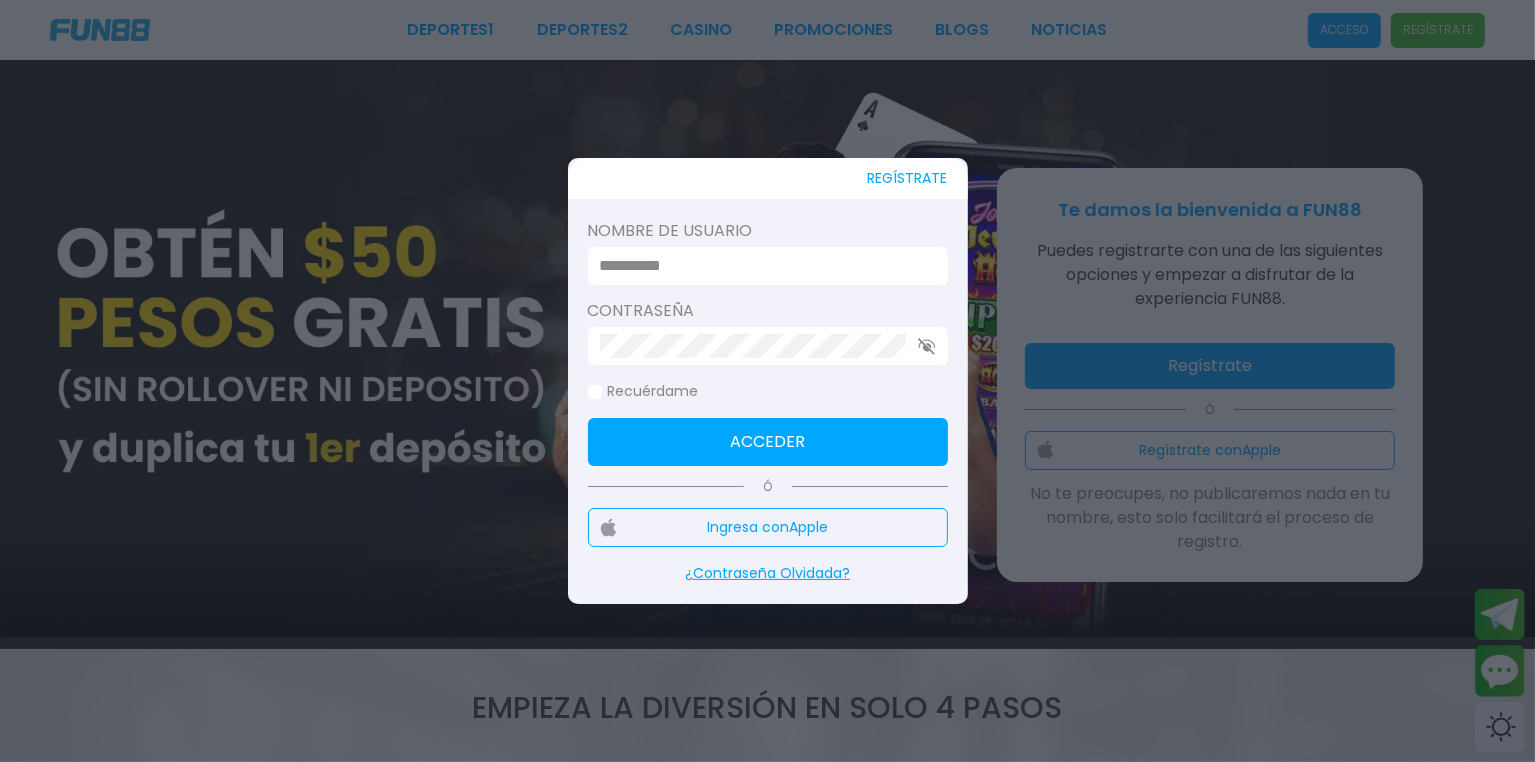 type on "**********" 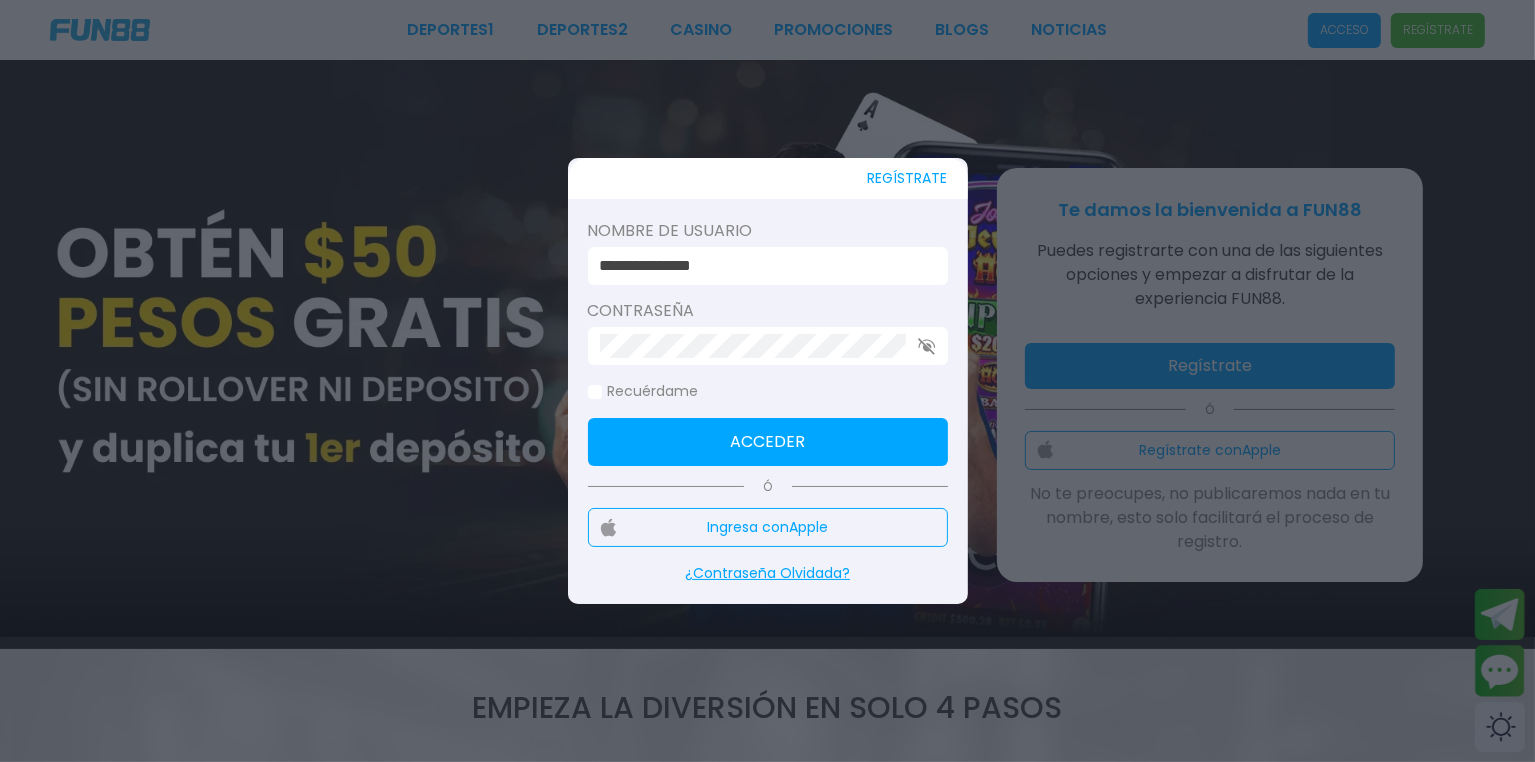 click on "Recuérdame" 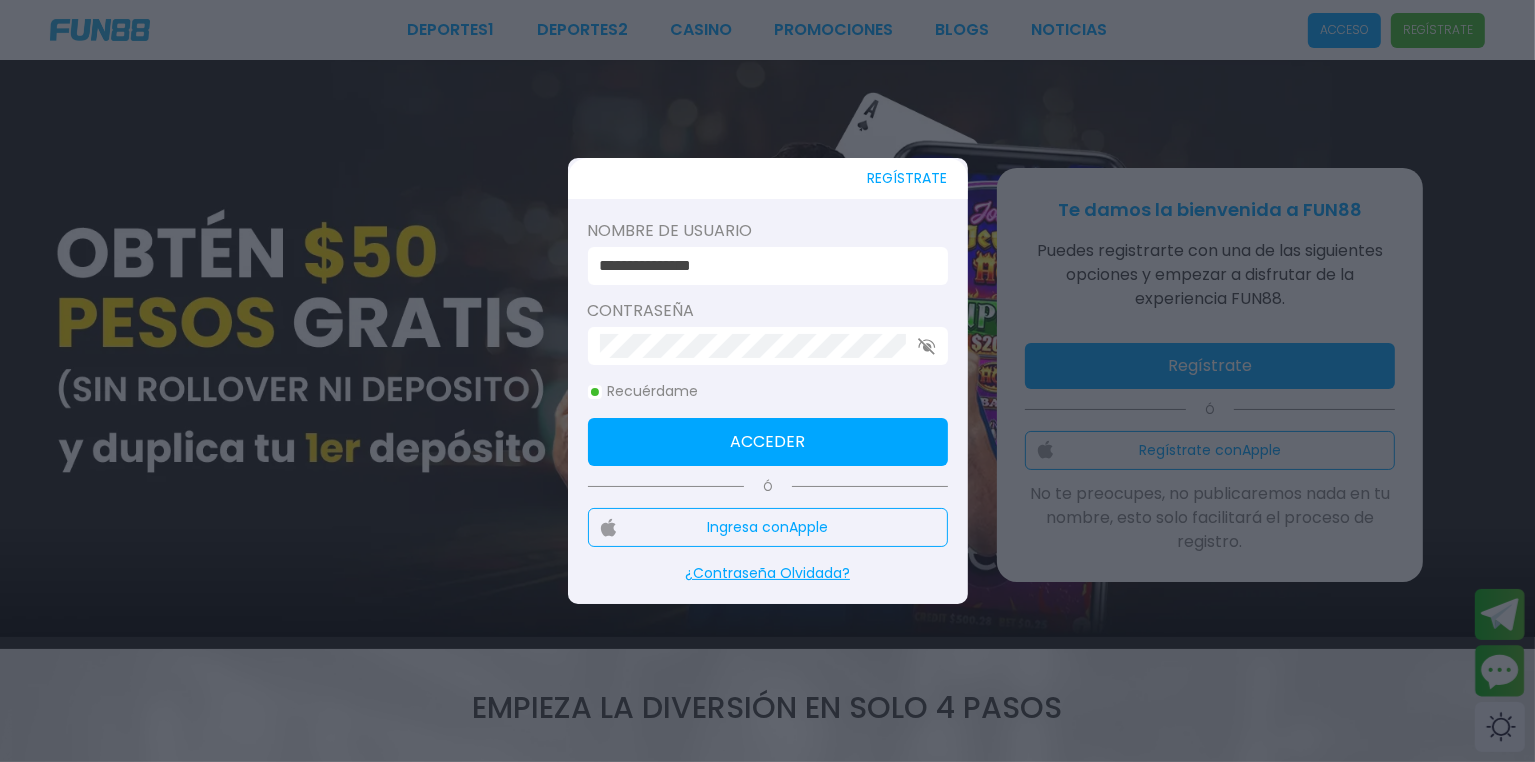 click on "Acceder" at bounding box center [768, 442] 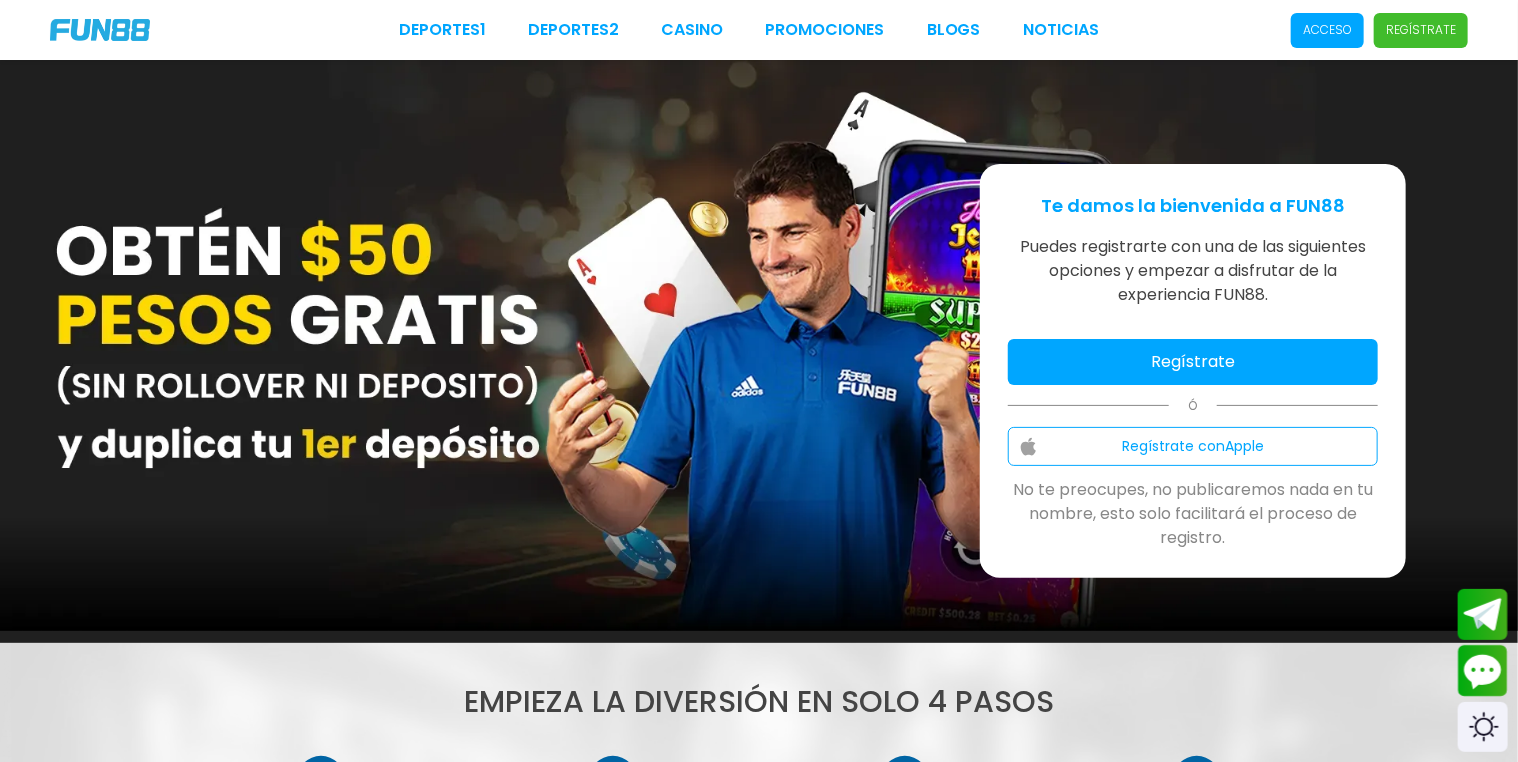 click on "Acceso" at bounding box center [1327, 30] 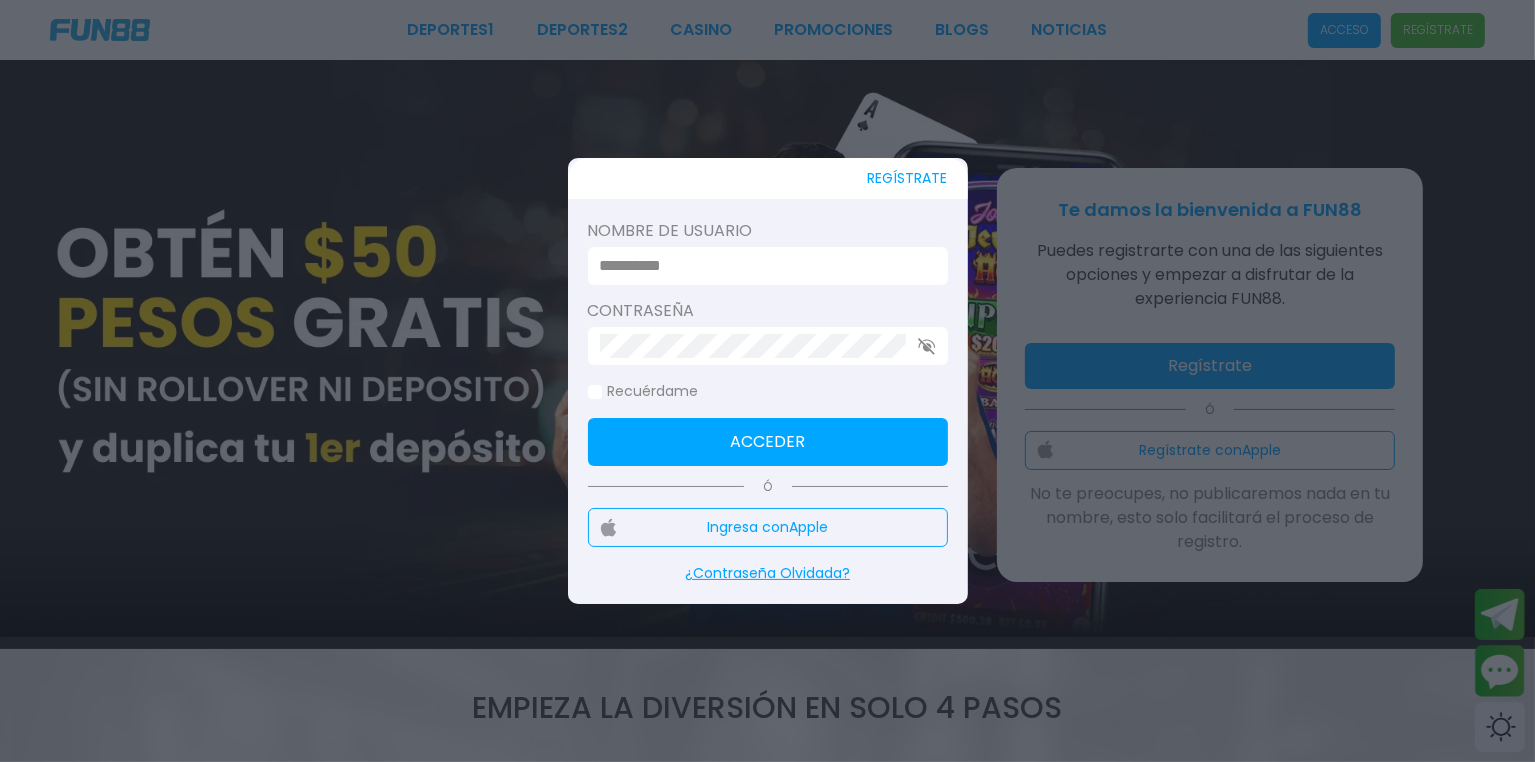 type on "**********" 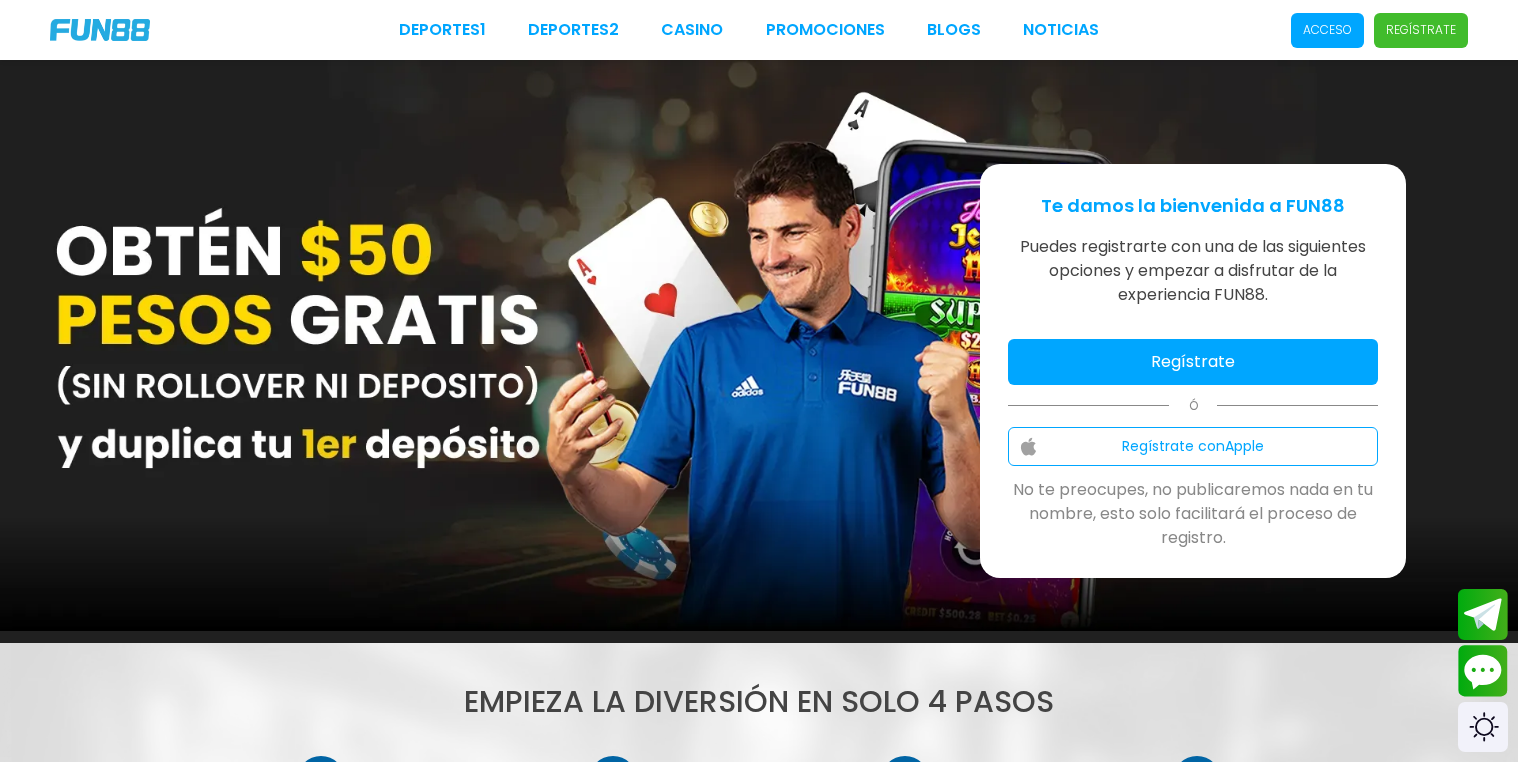 scroll, scrollTop: 0, scrollLeft: 0, axis: both 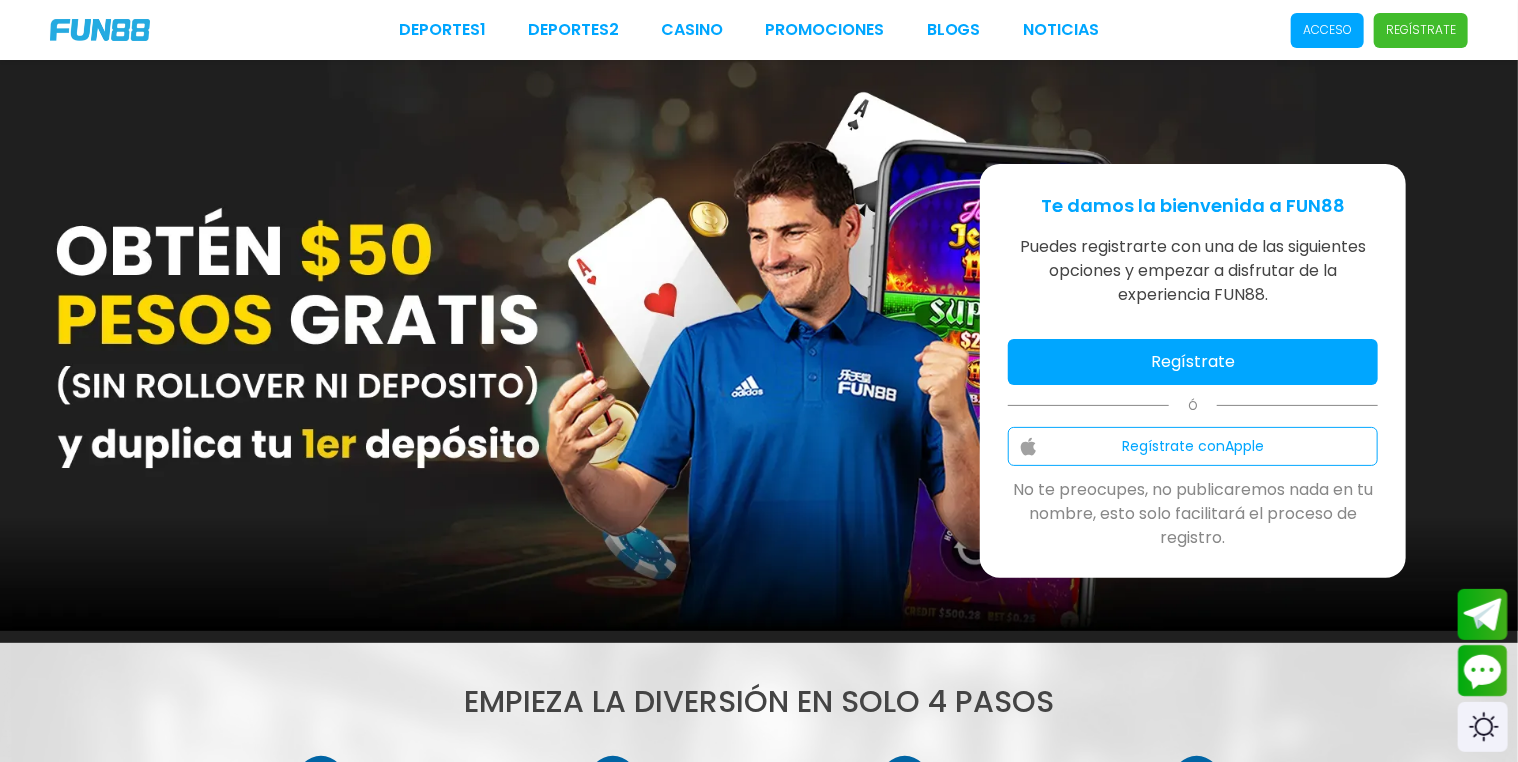 click on "Acceso" at bounding box center [1327, 30] 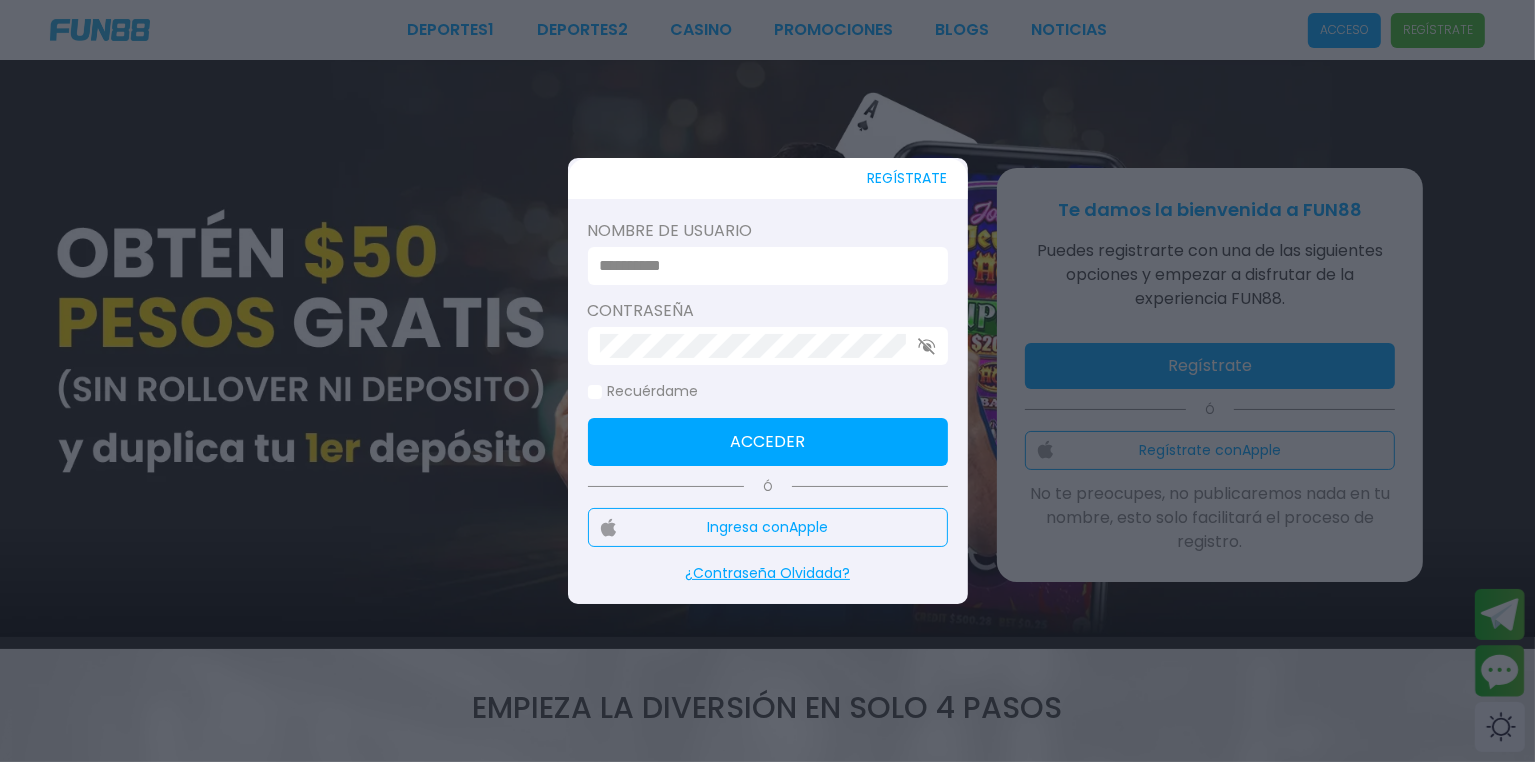 type on "**********" 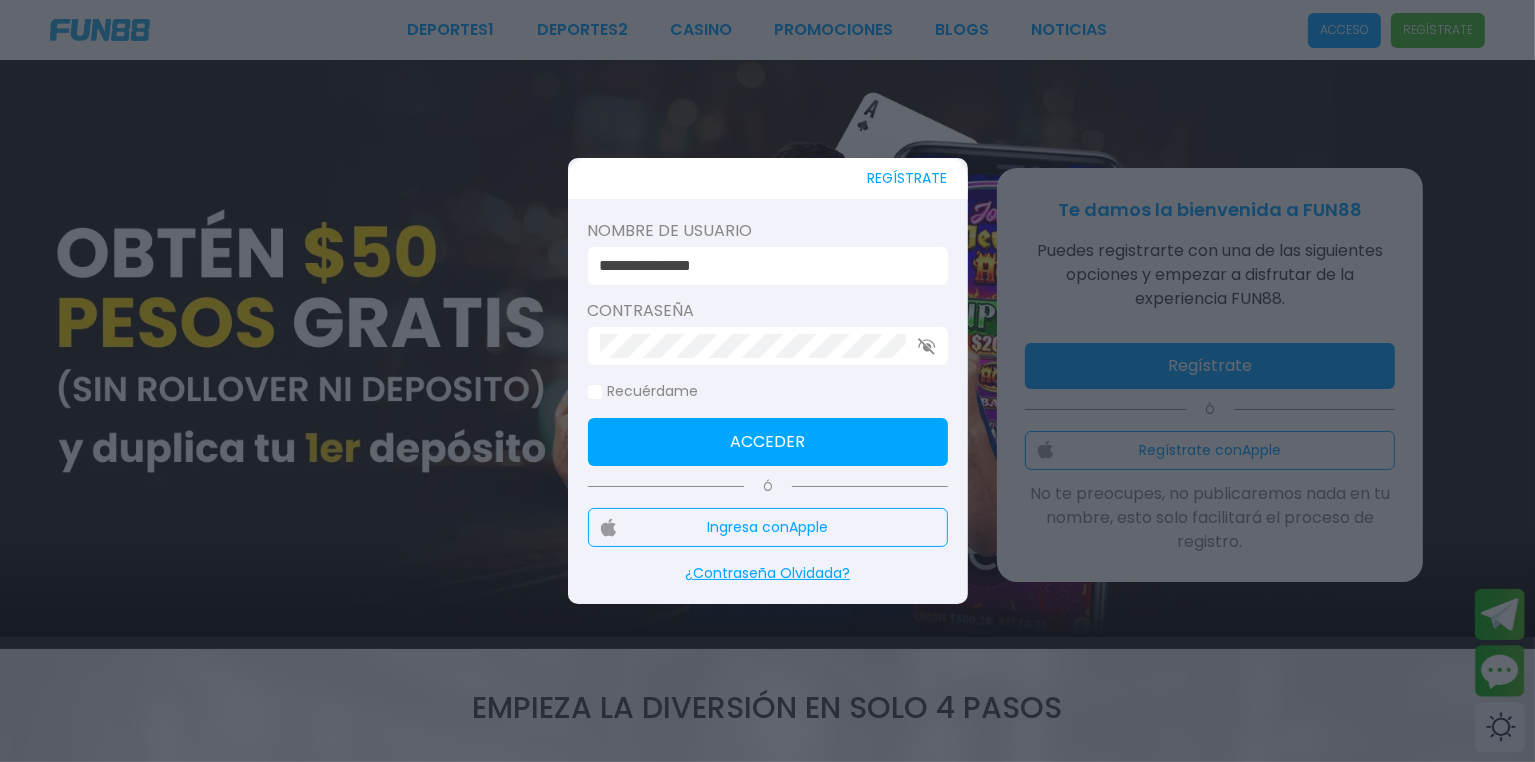 click at bounding box center (595, 392) 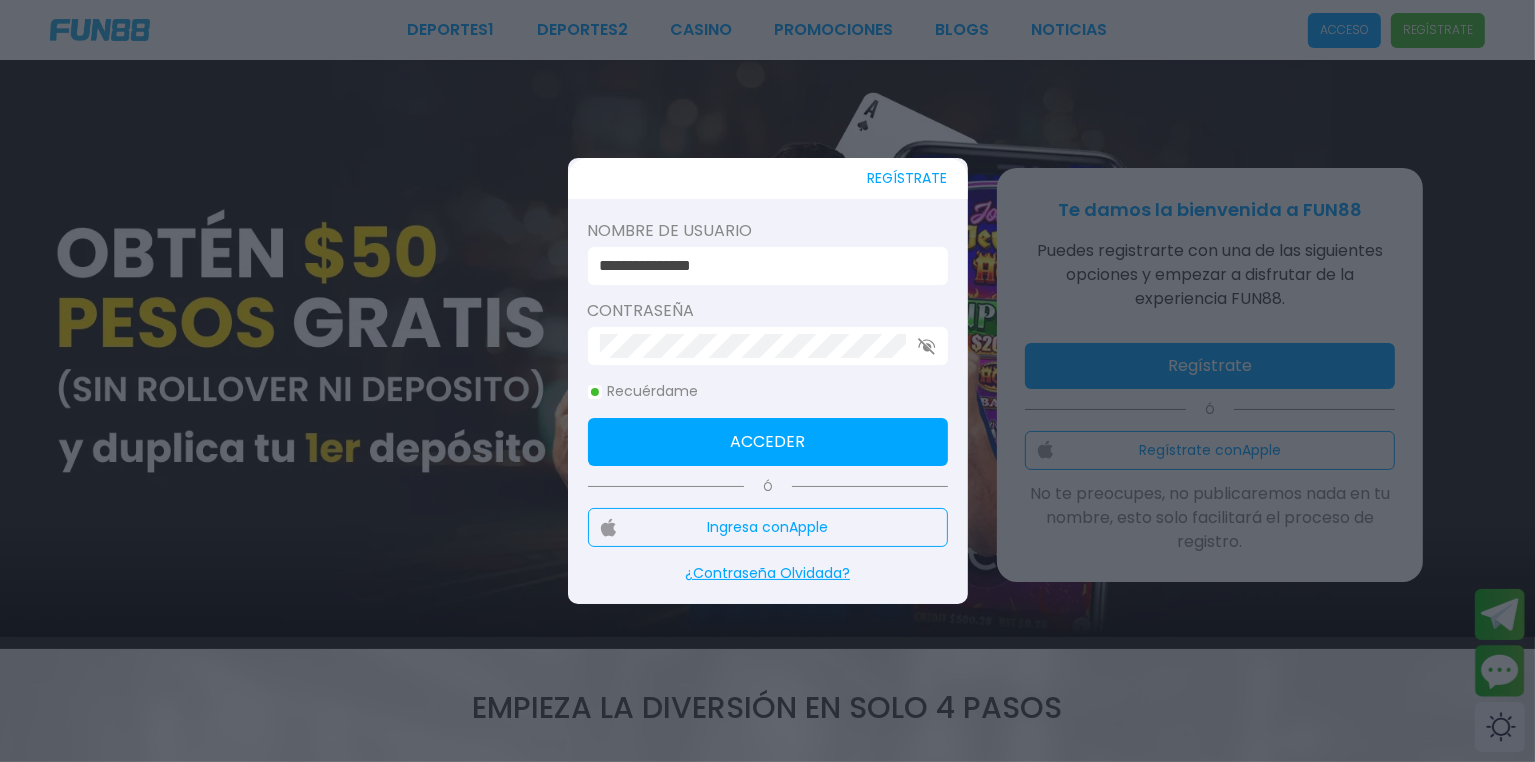 click on "Acceder" at bounding box center (768, 442) 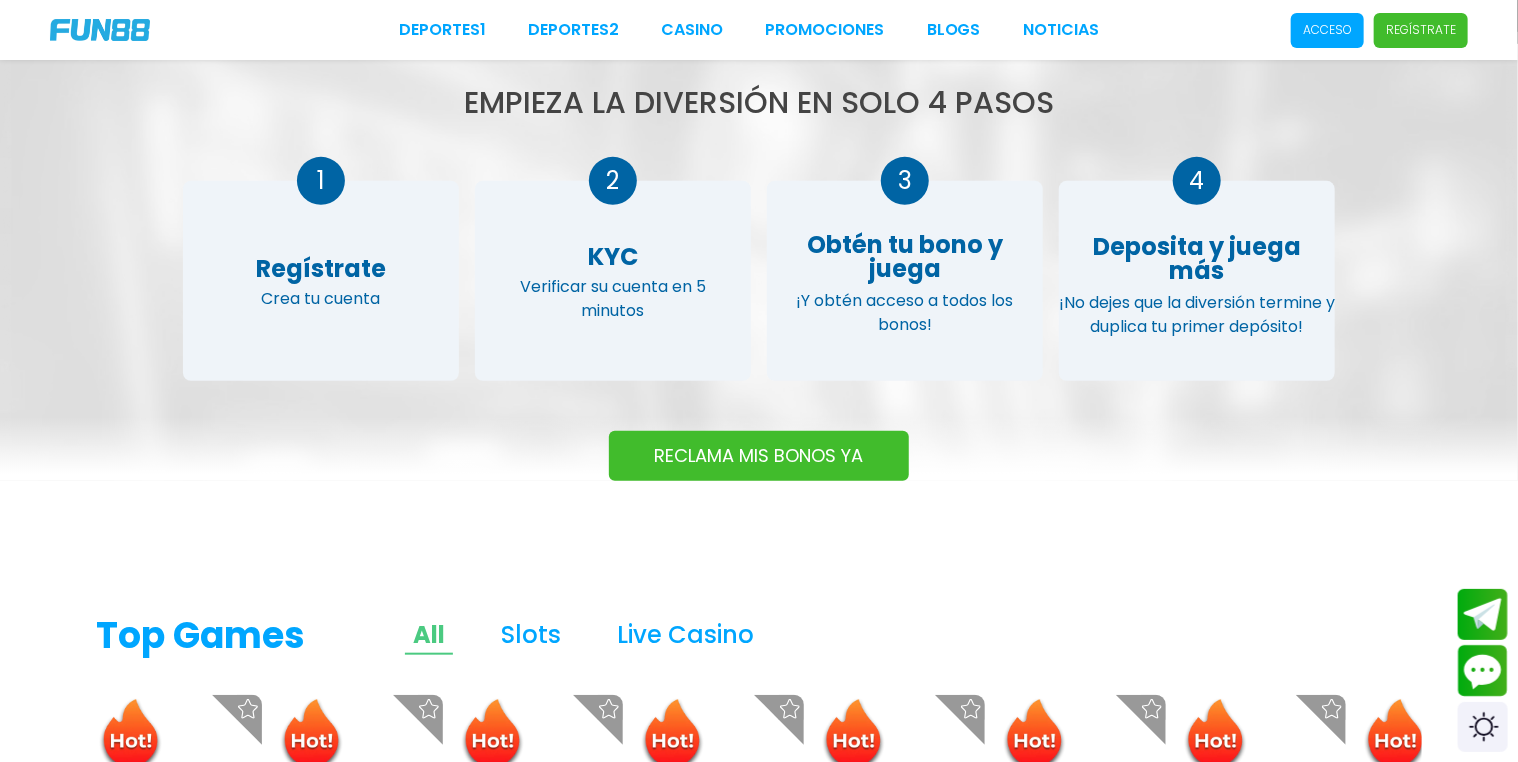 scroll, scrollTop: 600, scrollLeft: 0, axis: vertical 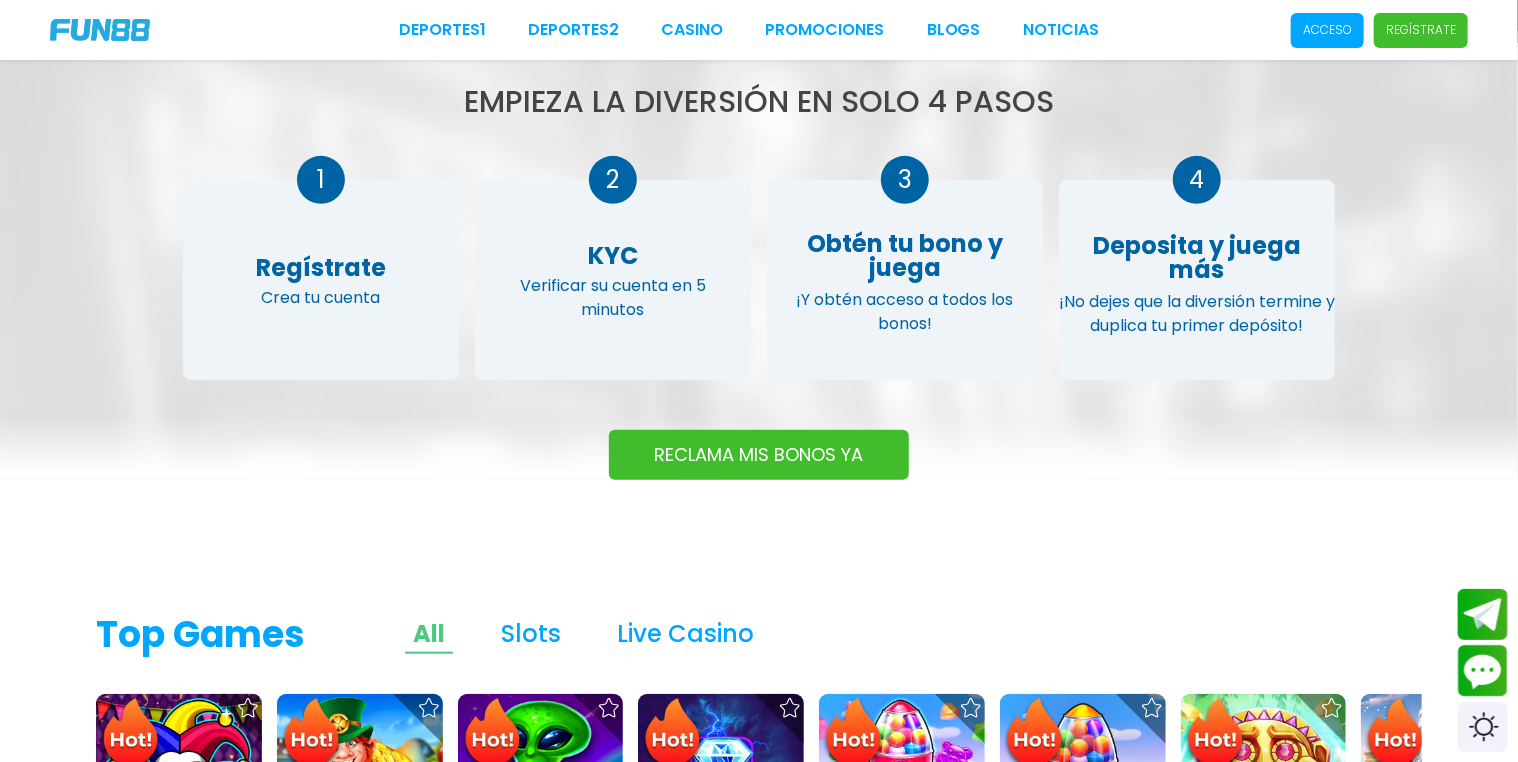 click on "RECLAMA MIS BONOS YA" at bounding box center (759, 455) 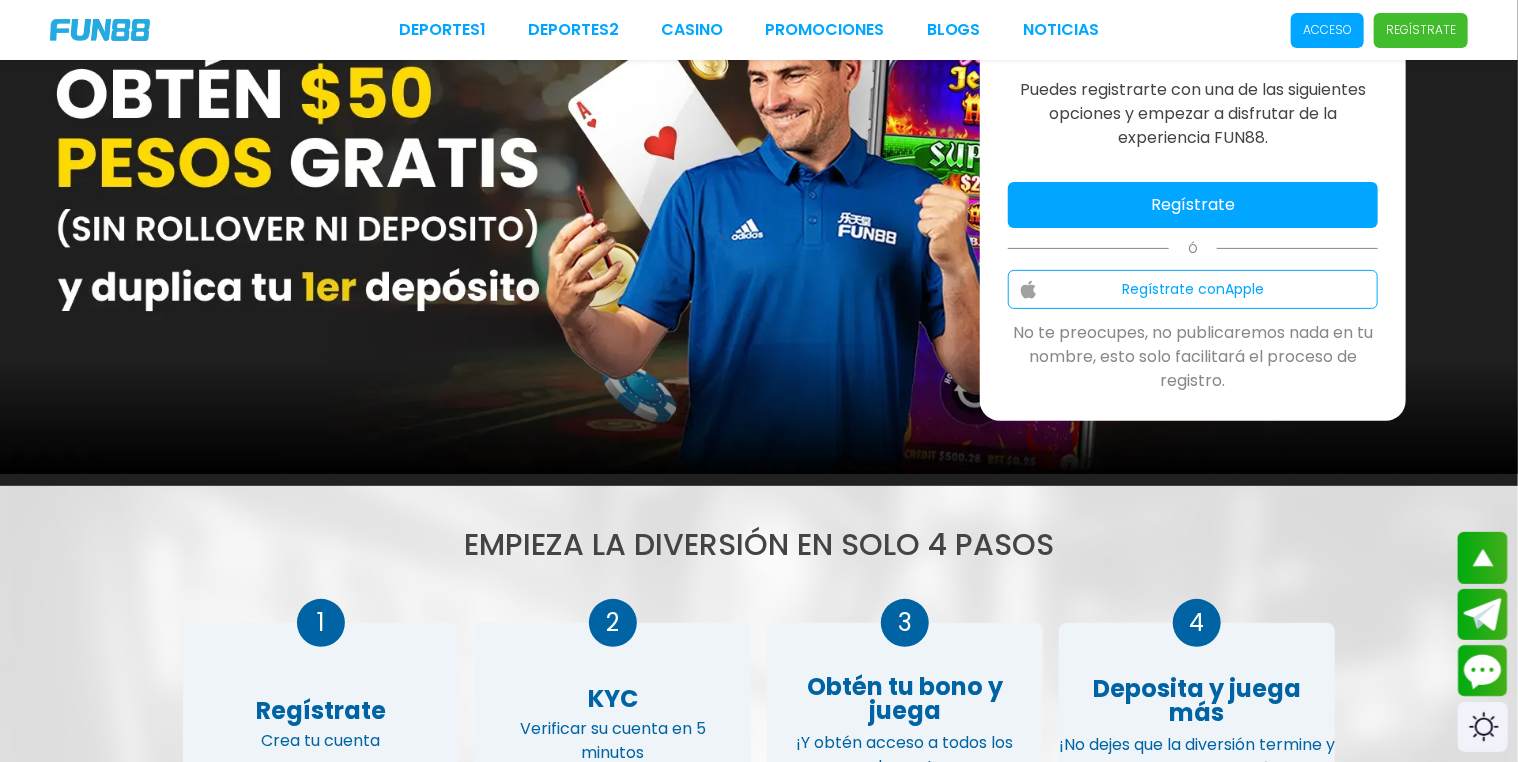 scroll, scrollTop: 60, scrollLeft: 0, axis: vertical 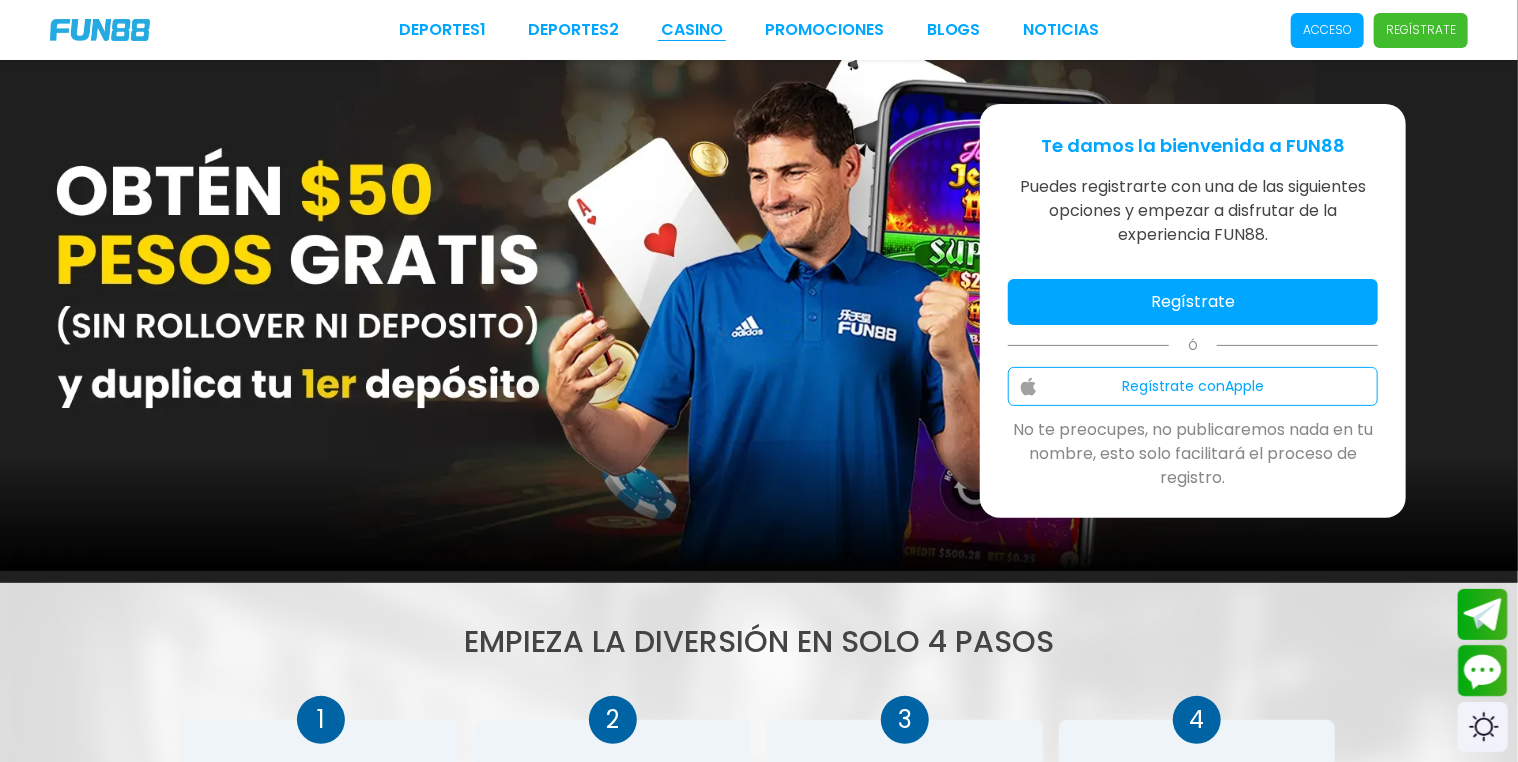 click on "CASINO" at bounding box center [692, 30] 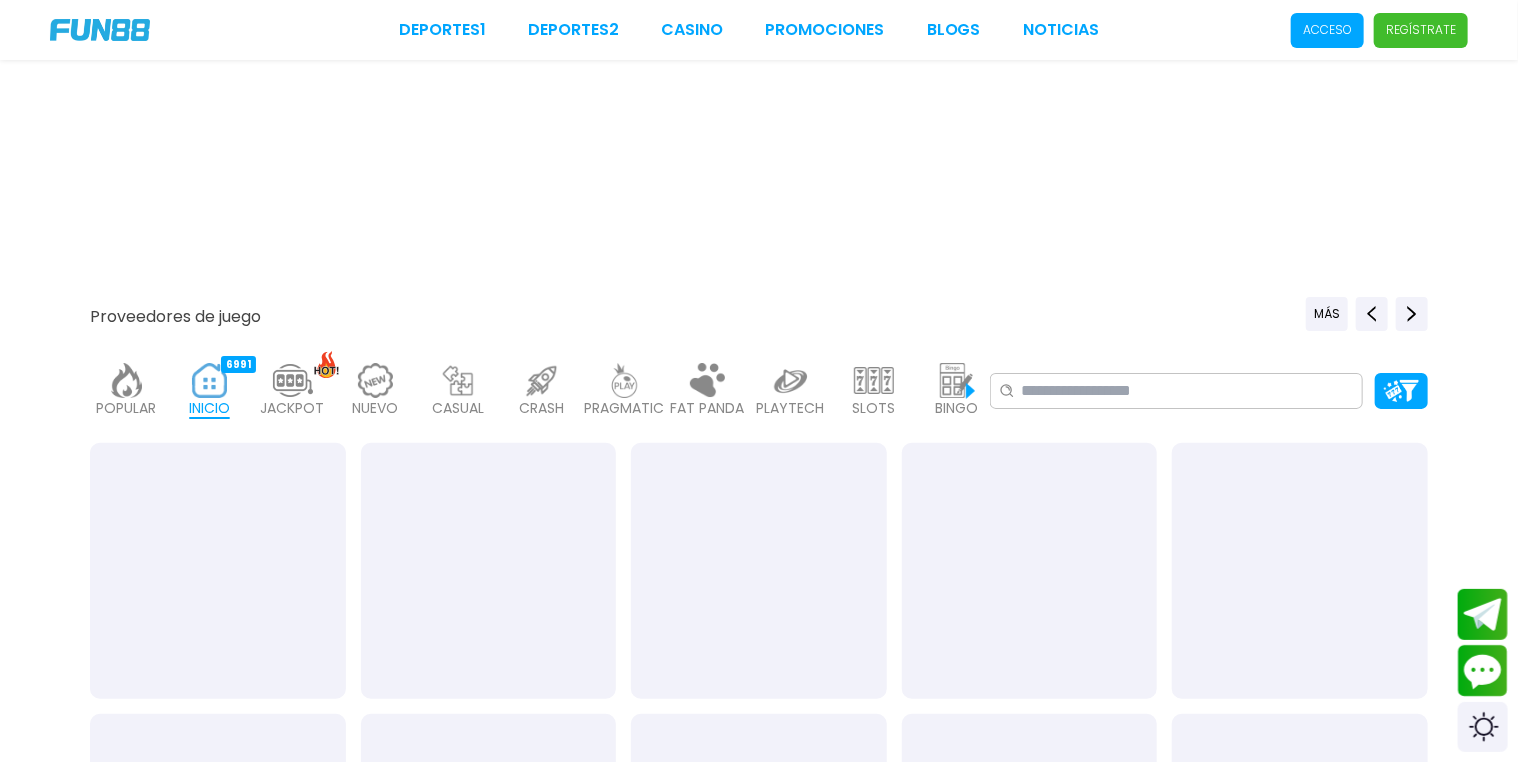 scroll, scrollTop: 0, scrollLeft: 0, axis: both 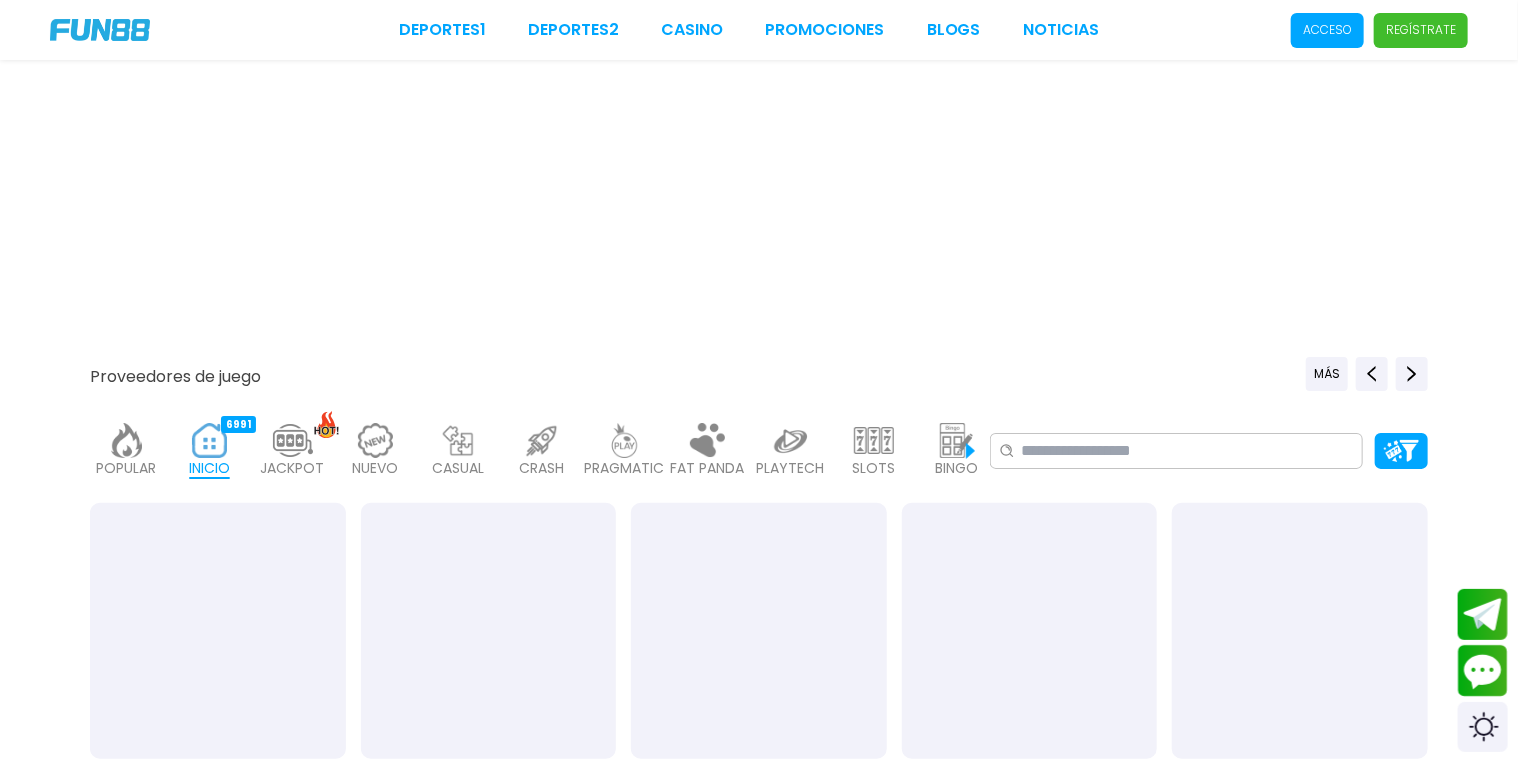 click on "Acceso" at bounding box center (1327, 30) 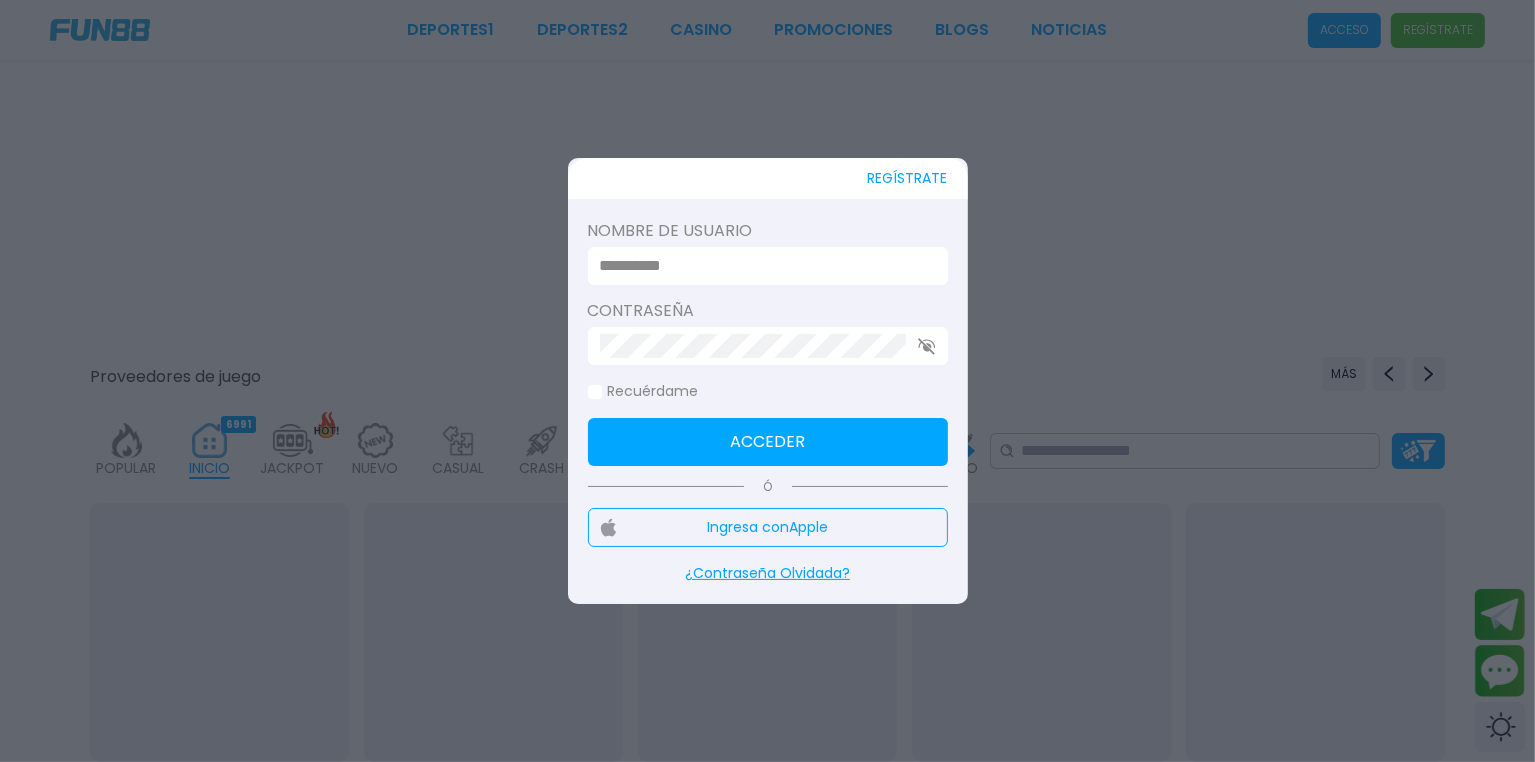 type on "**********" 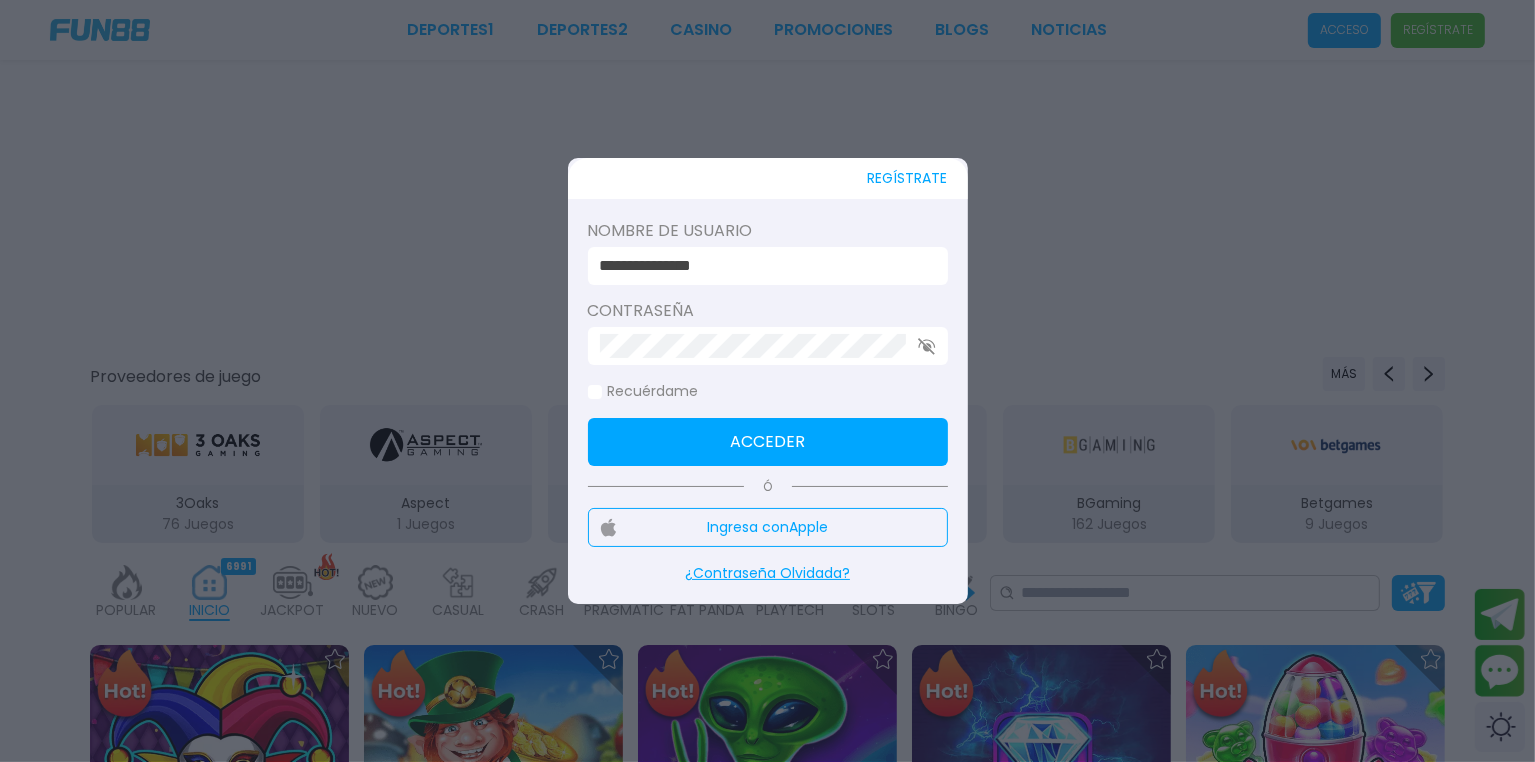 click on "Recuérdame" 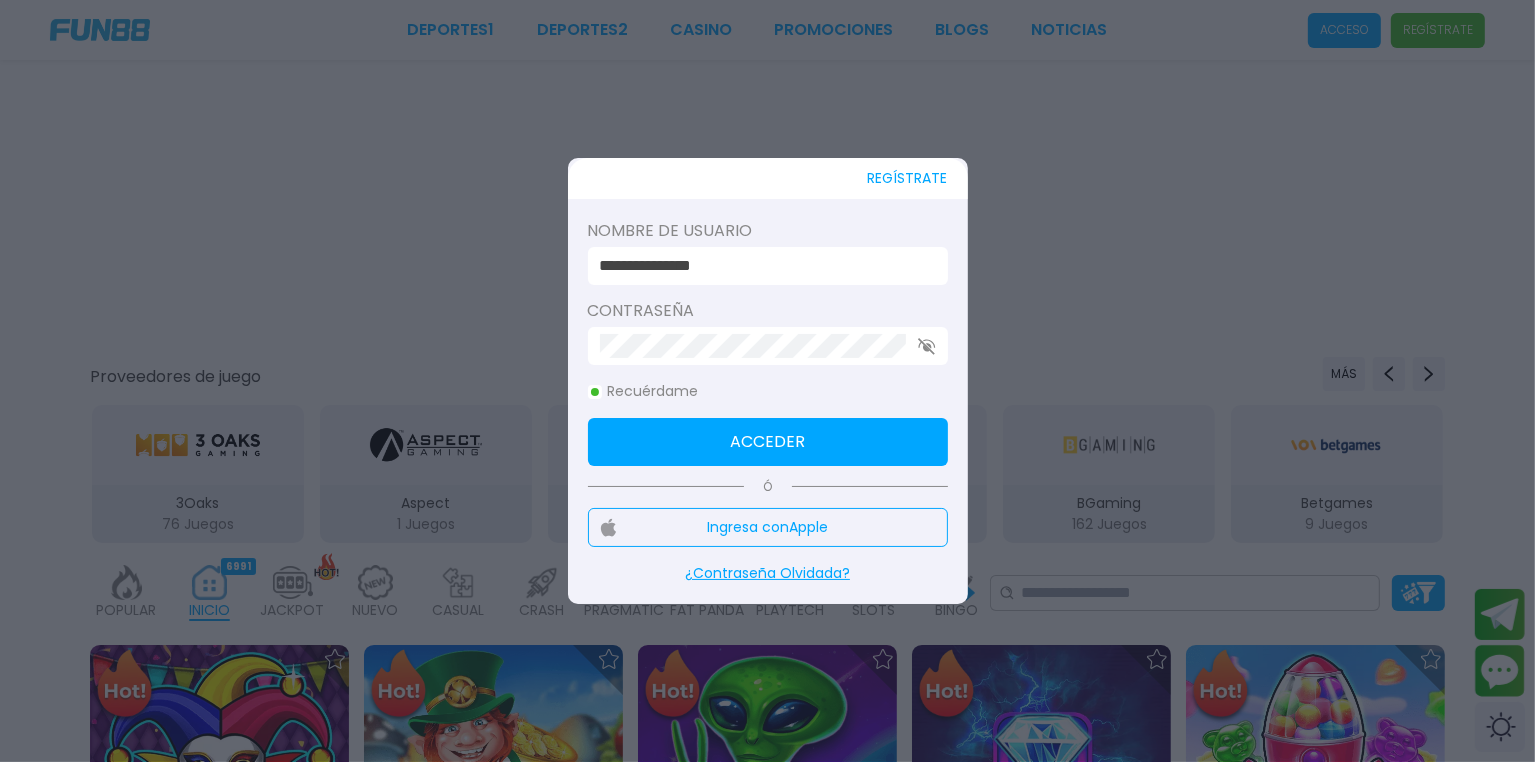 click on "Acceder" at bounding box center [768, 442] 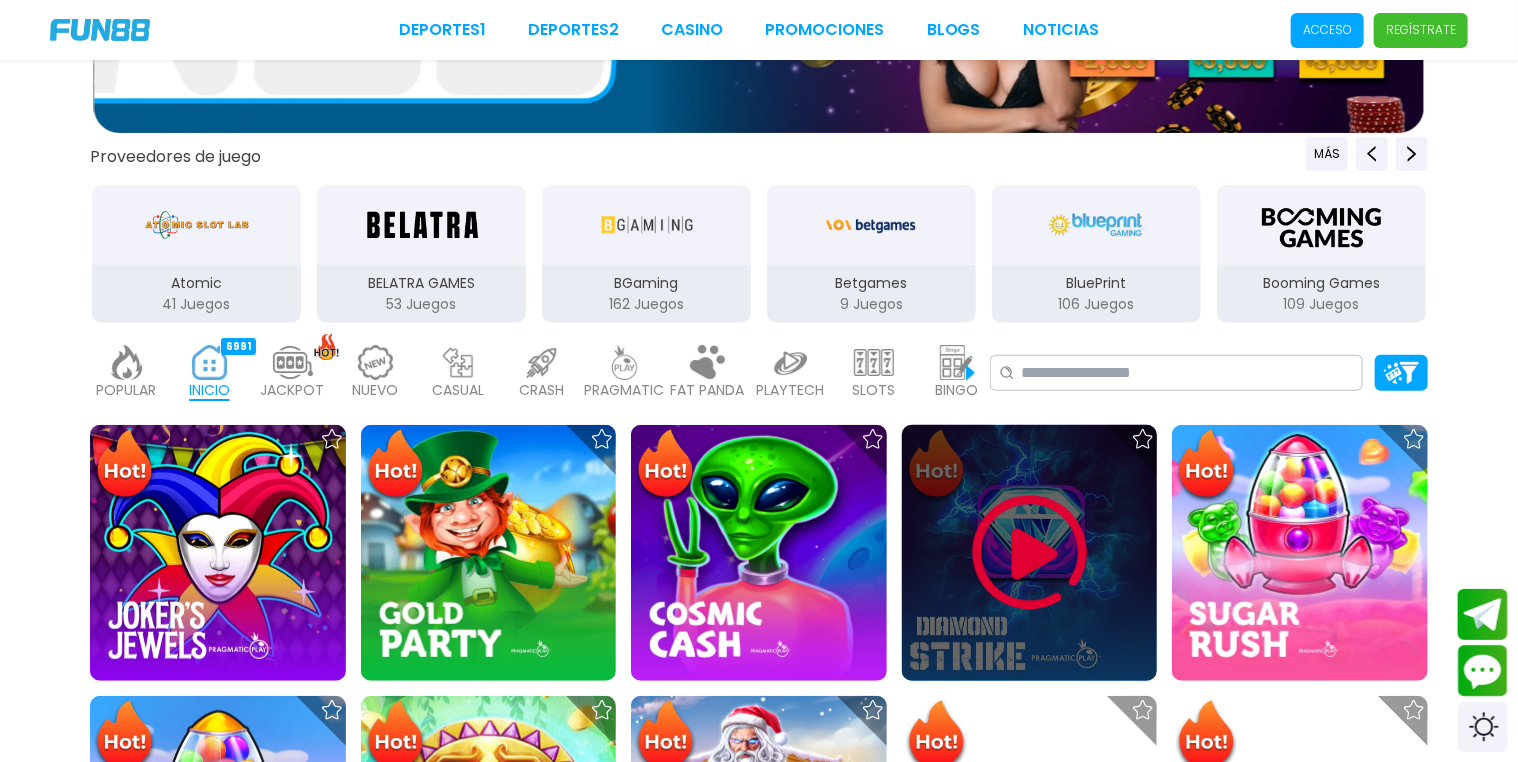 scroll, scrollTop: 300, scrollLeft: 0, axis: vertical 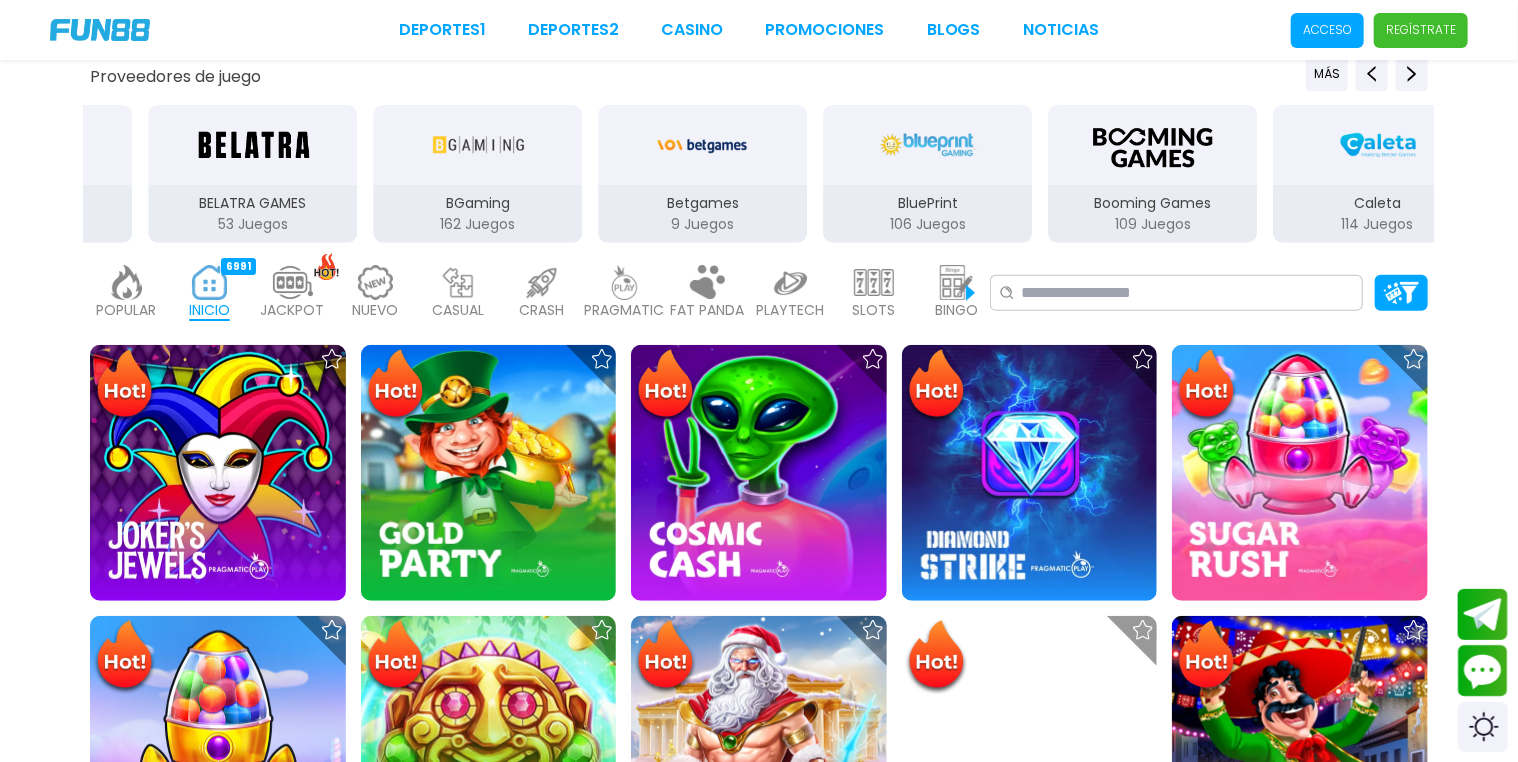click on "Acceso" at bounding box center (1327, 30) 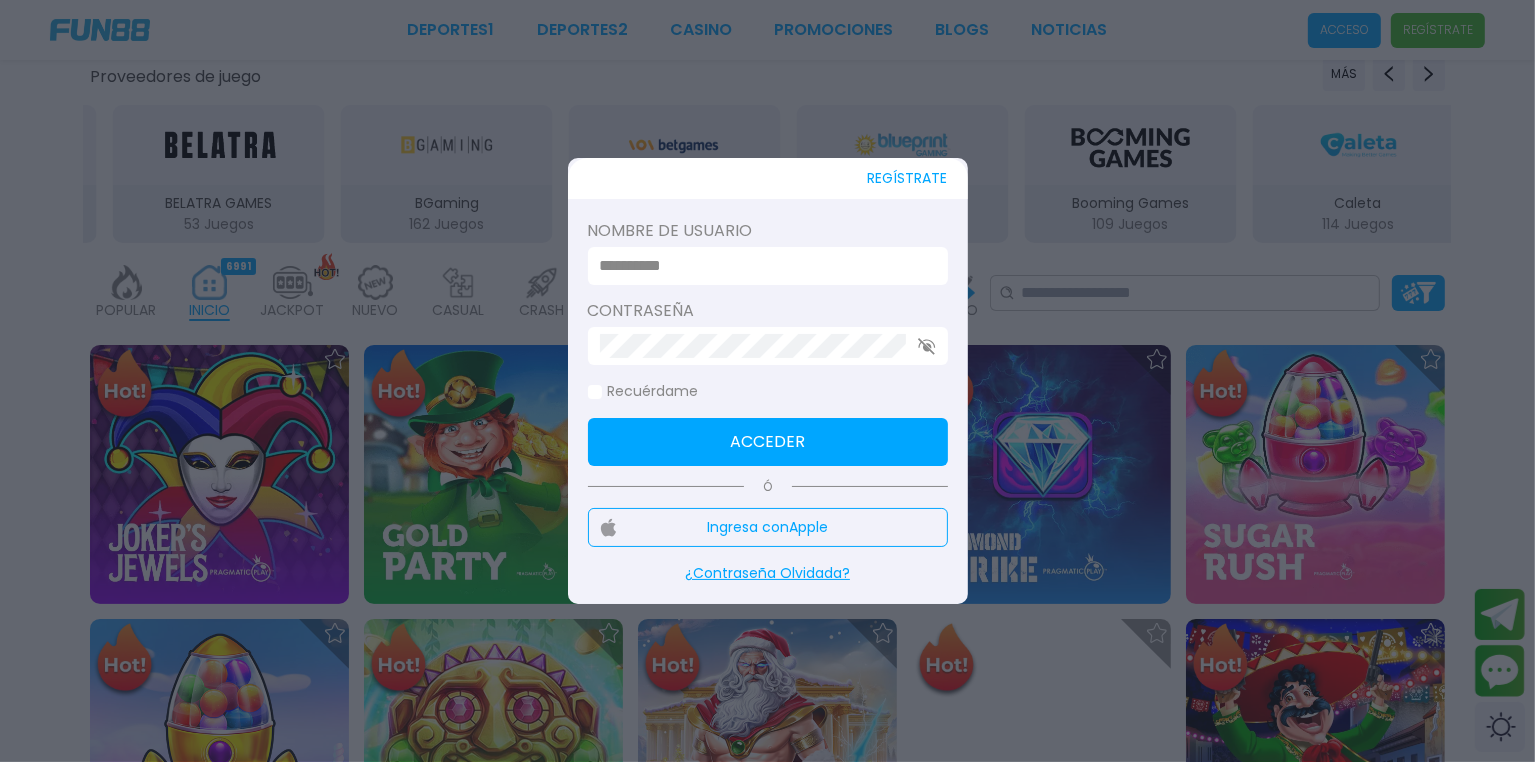 type on "**********" 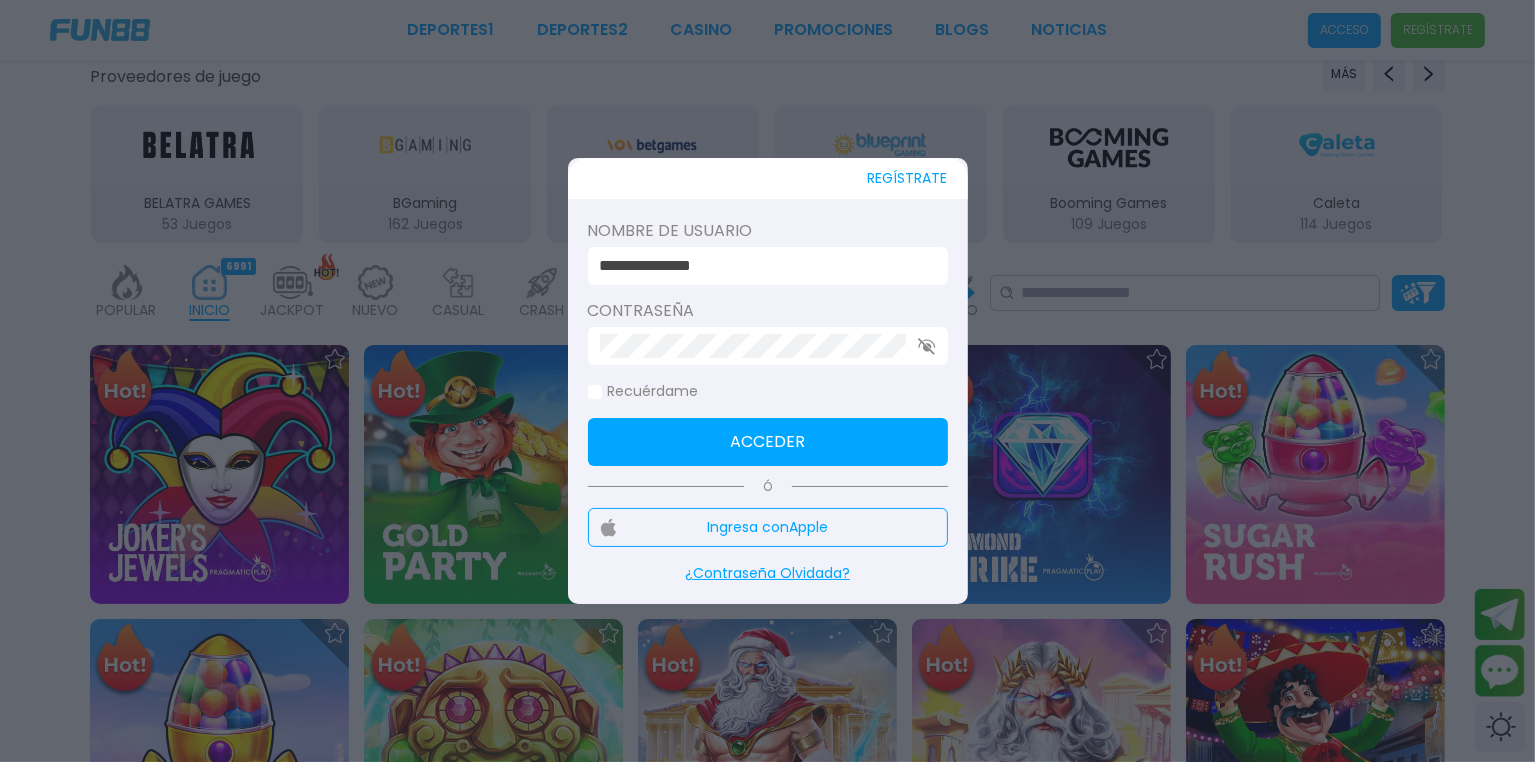 click on "Acceder" at bounding box center [768, 442] 